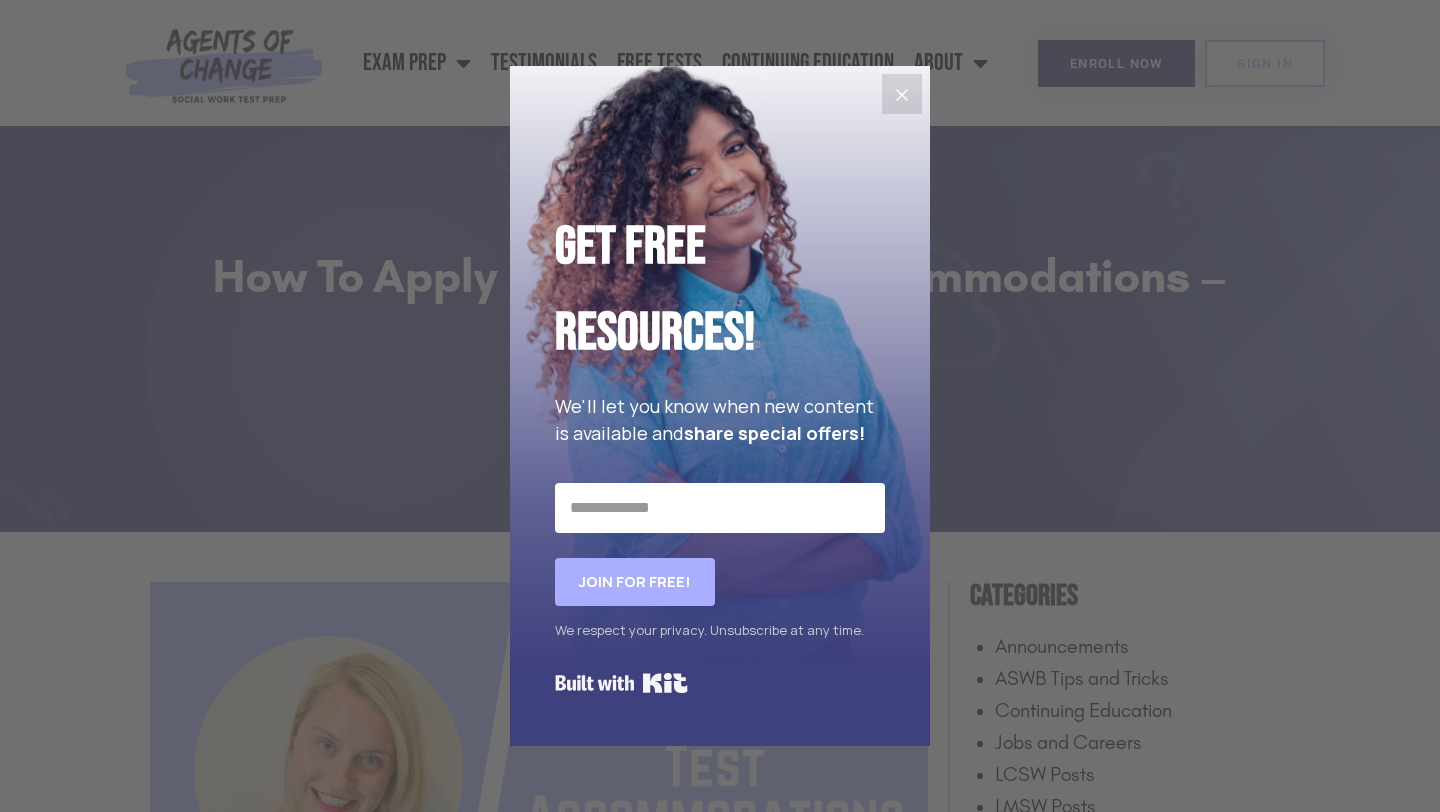 scroll, scrollTop: 1326, scrollLeft: 0, axis: vertical 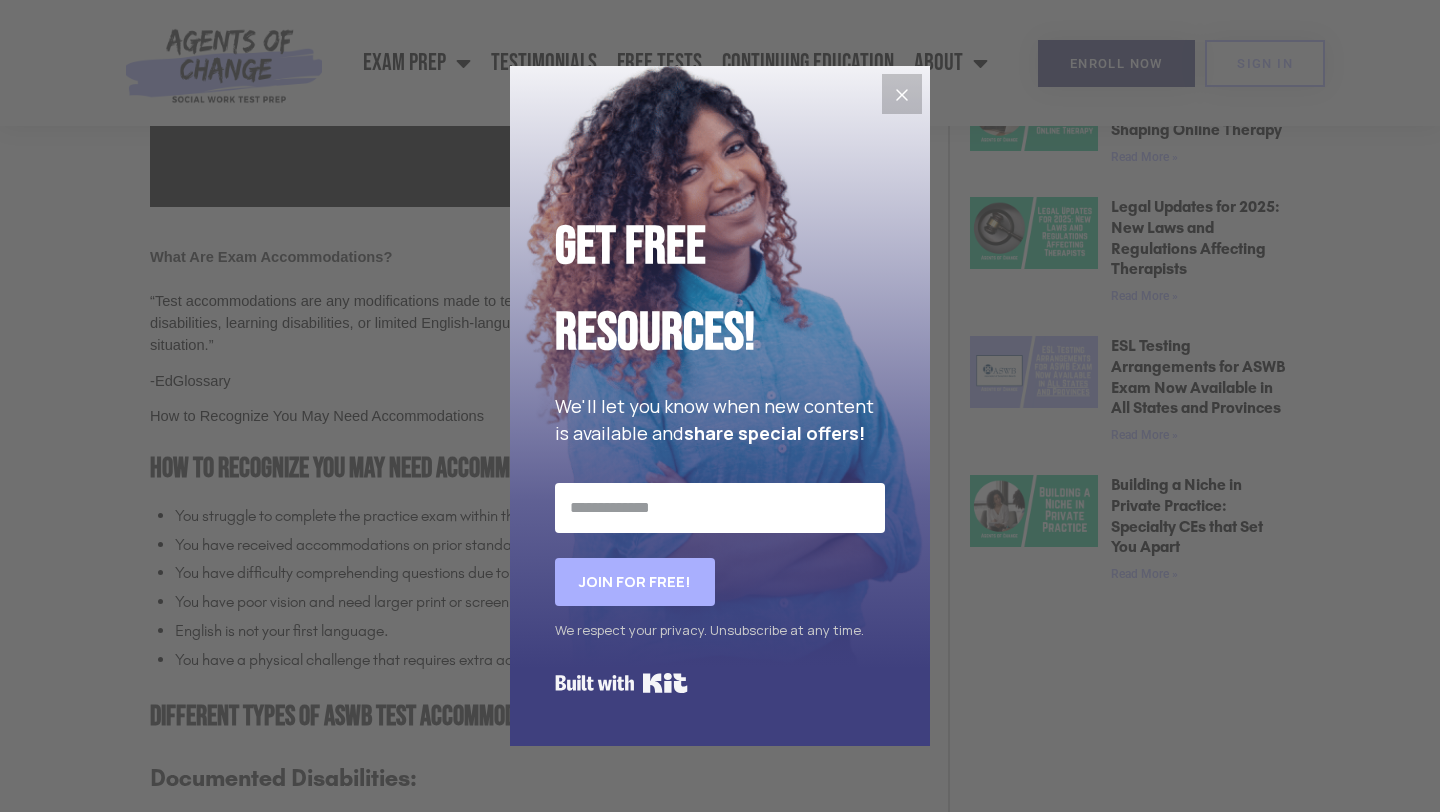 click 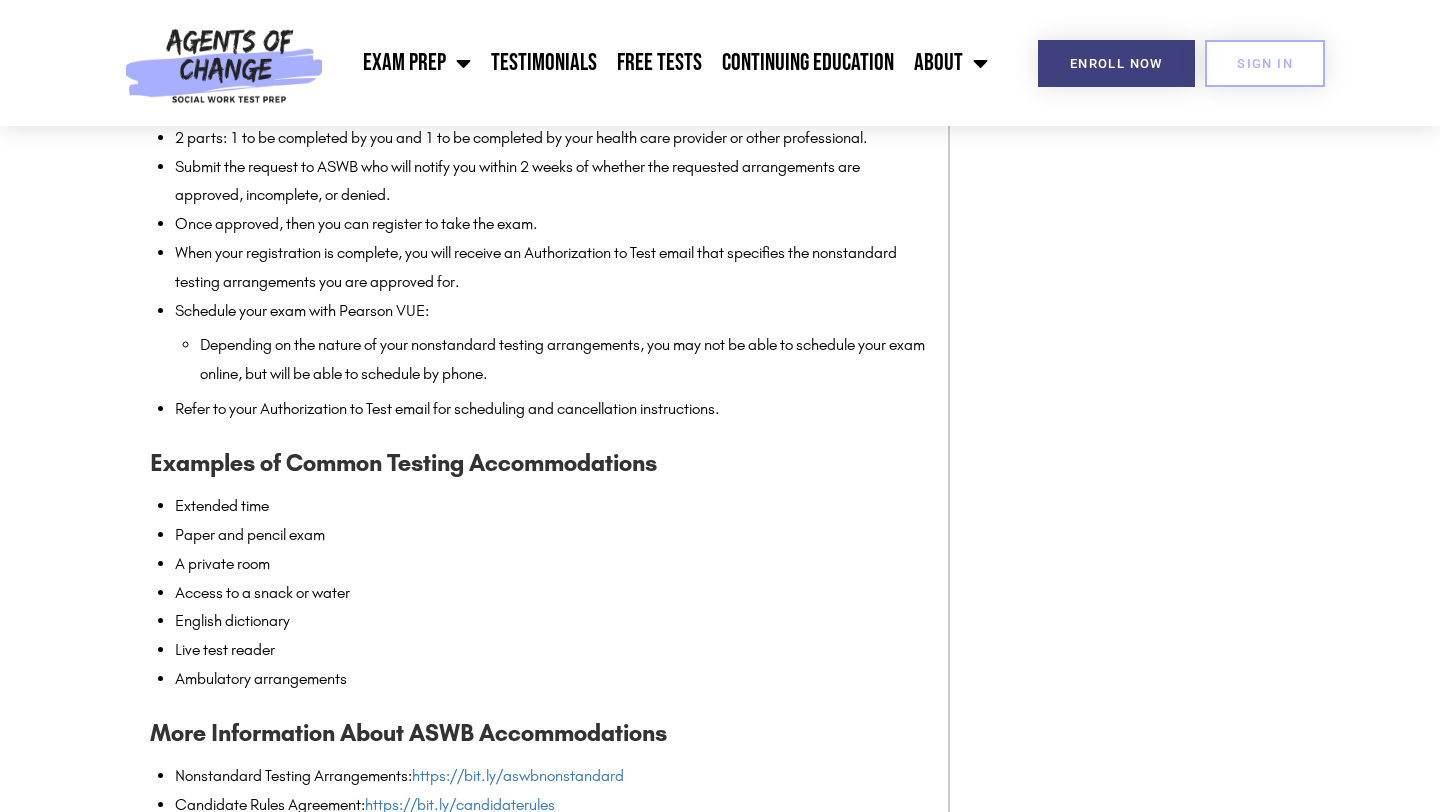 scroll, scrollTop: 2512, scrollLeft: 0, axis: vertical 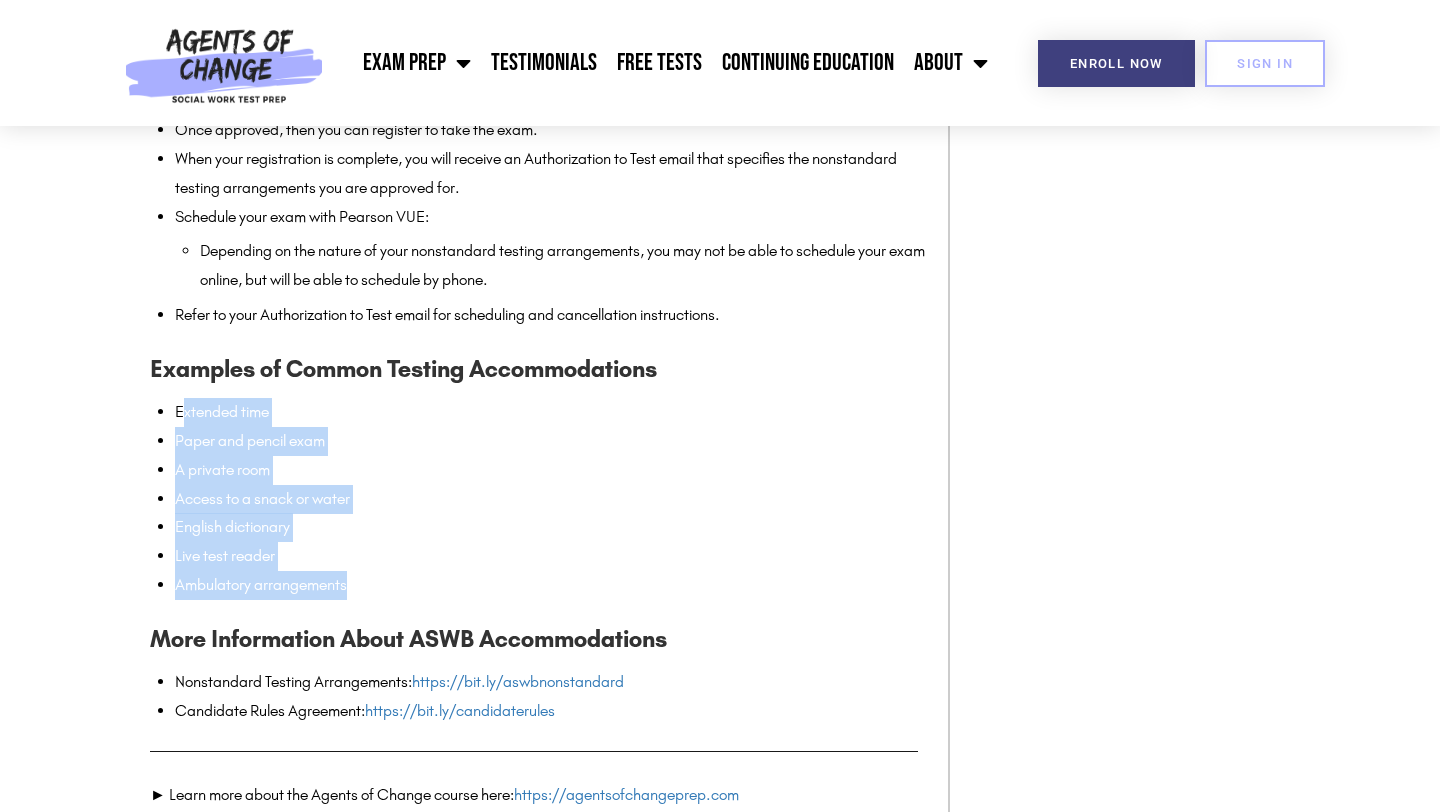 drag, startPoint x: 353, startPoint y: 619, endPoint x: 184, endPoint y: 451, distance: 238.29604 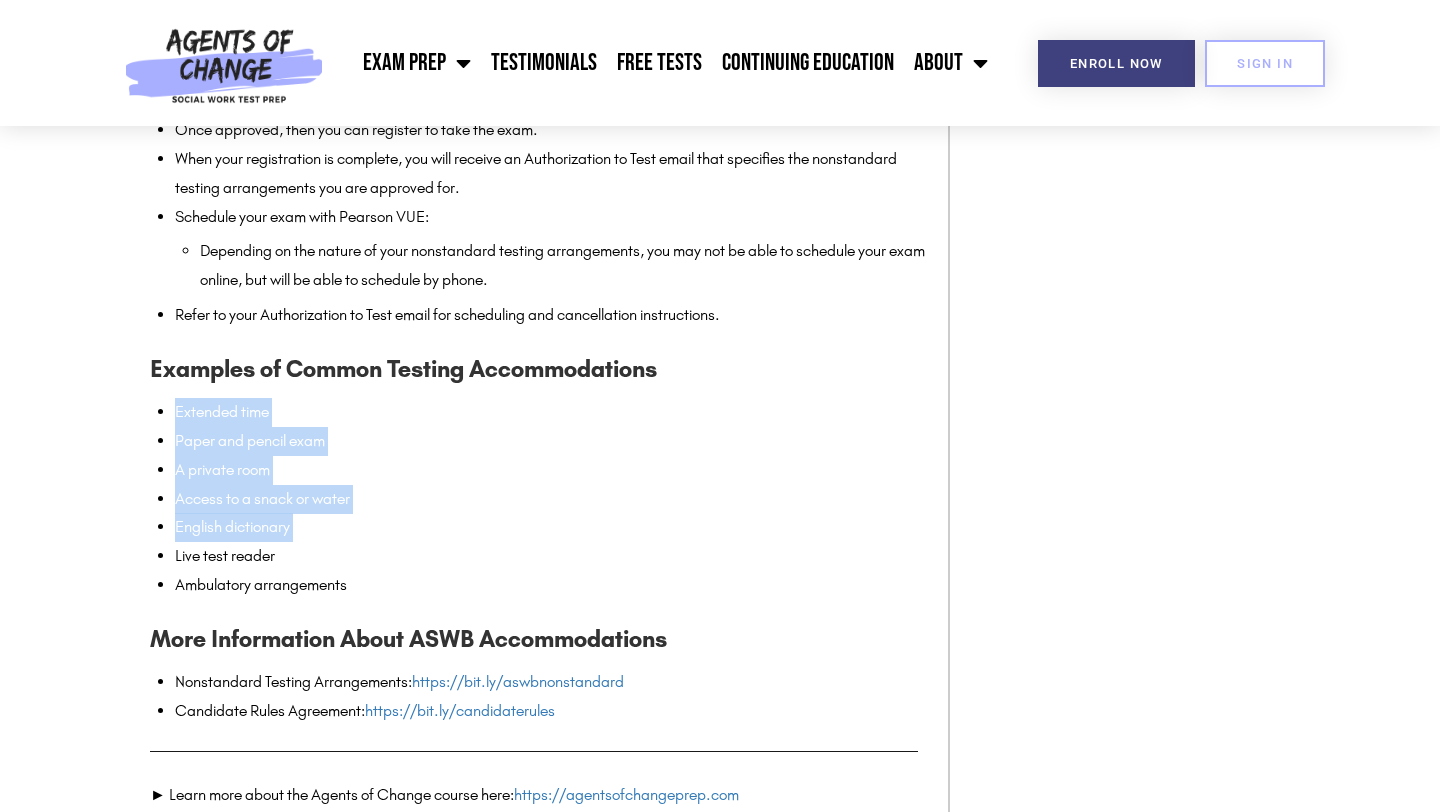 drag, startPoint x: 184, startPoint y: 451, endPoint x: 291, endPoint y: 573, distance: 162.27446 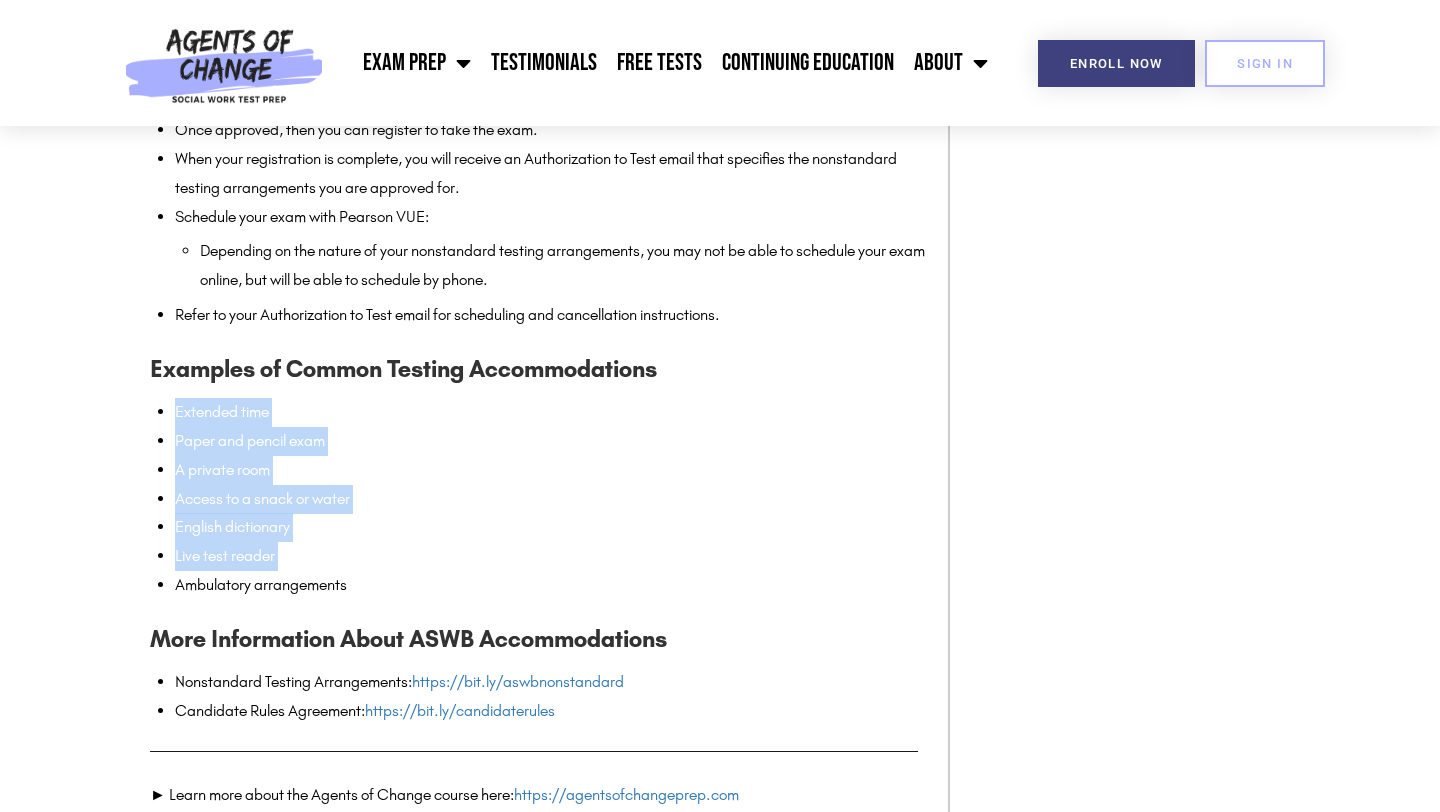 click on "Live test reader" at bounding box center (551, 556) 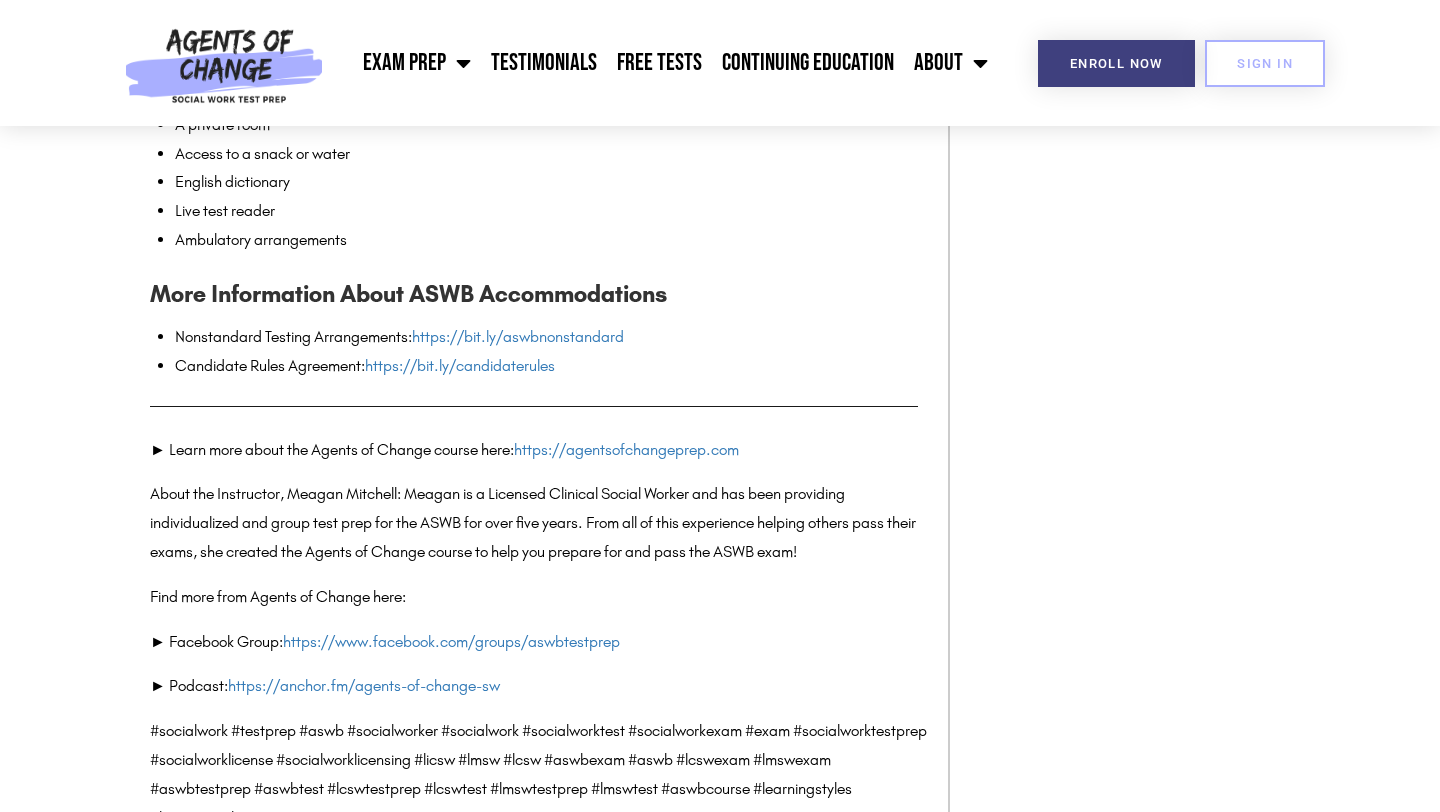 scroll, scrollTop: 2234, scrollLeft: 0, axis: vertical 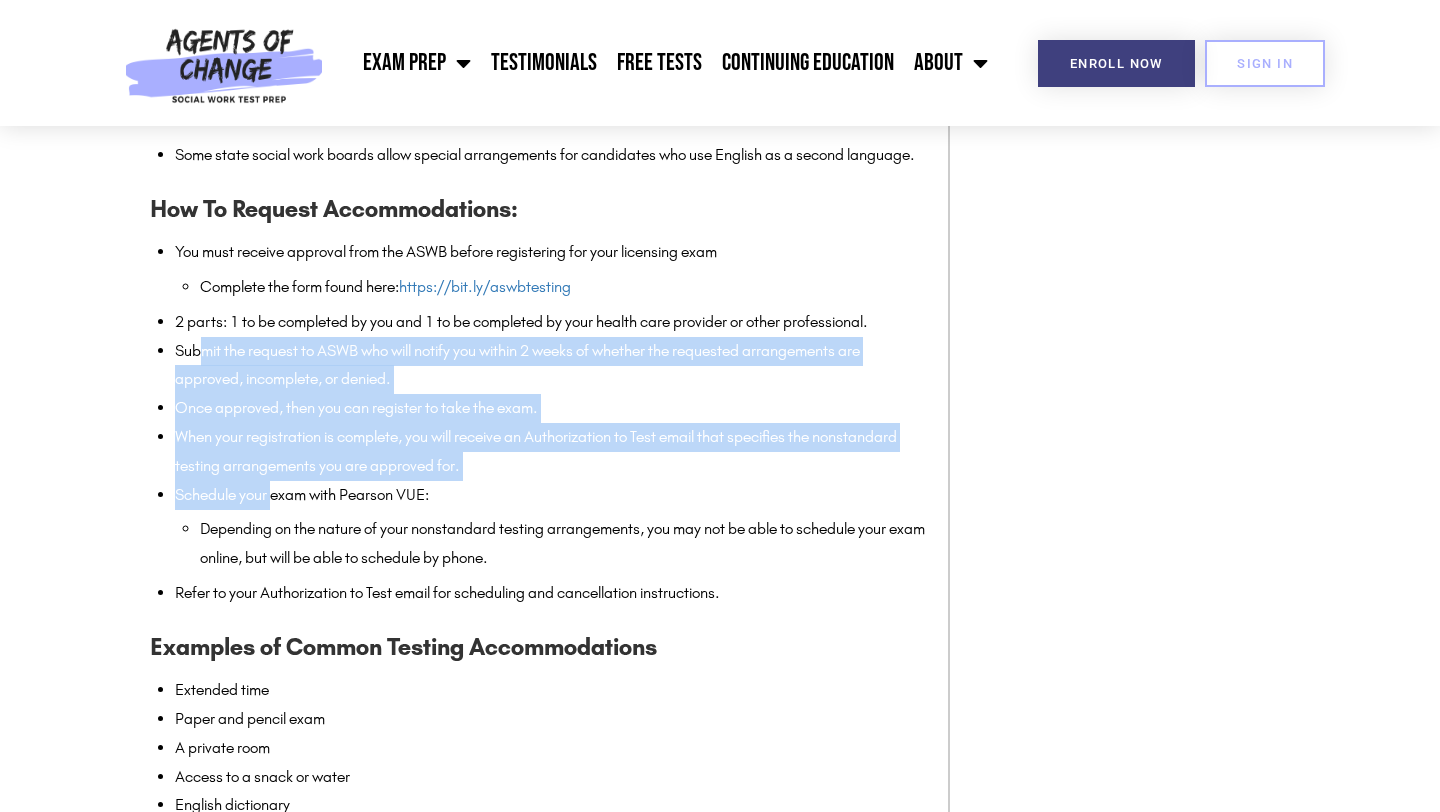 drag, startPoint x: 276, startPoint y: 519, endPoint x: 205, endPoint y: 371, distance: 164.14932 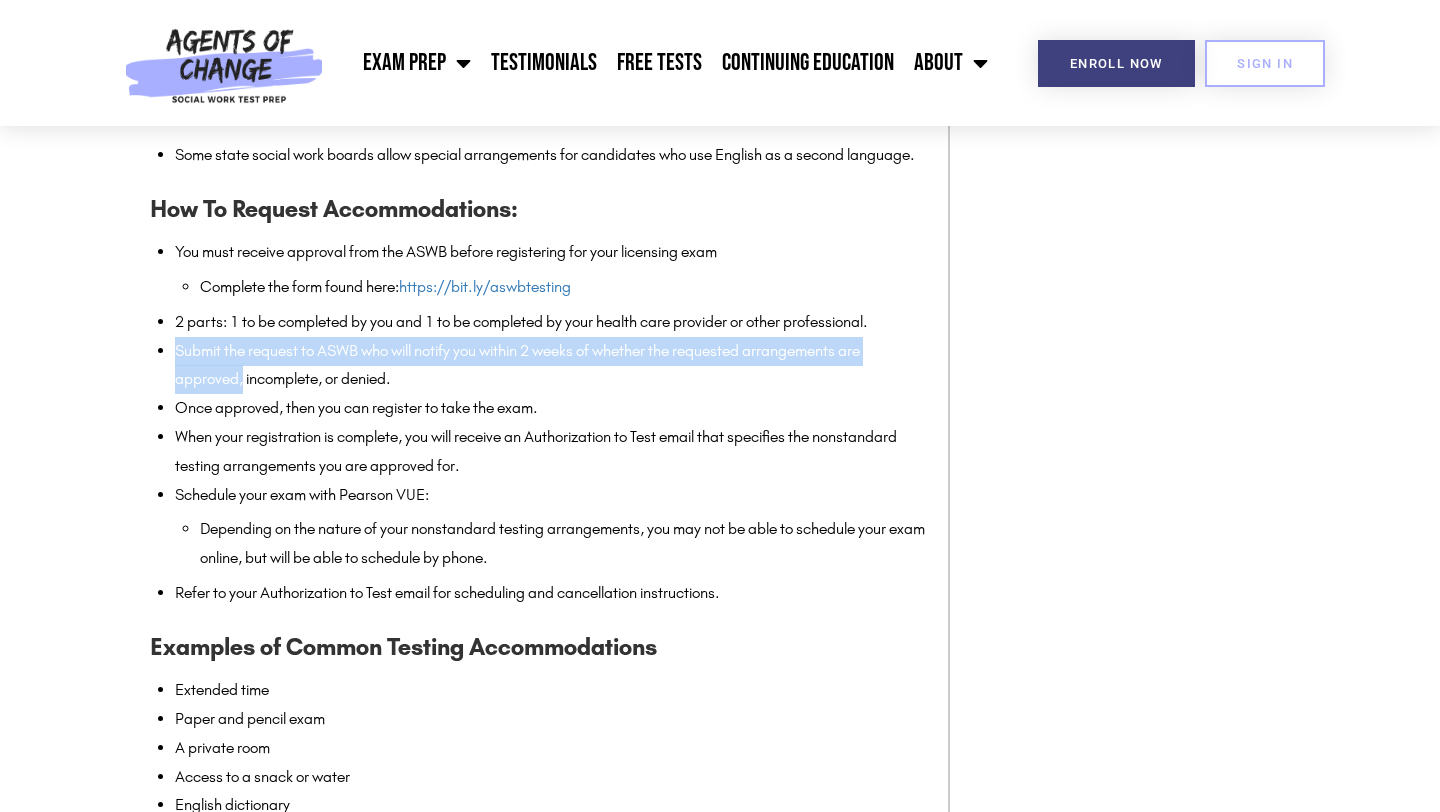 drag, startPoint x: 205, startPoint y: 371, endPoint x: 234, endPoint y: 409, distance: 47.801674 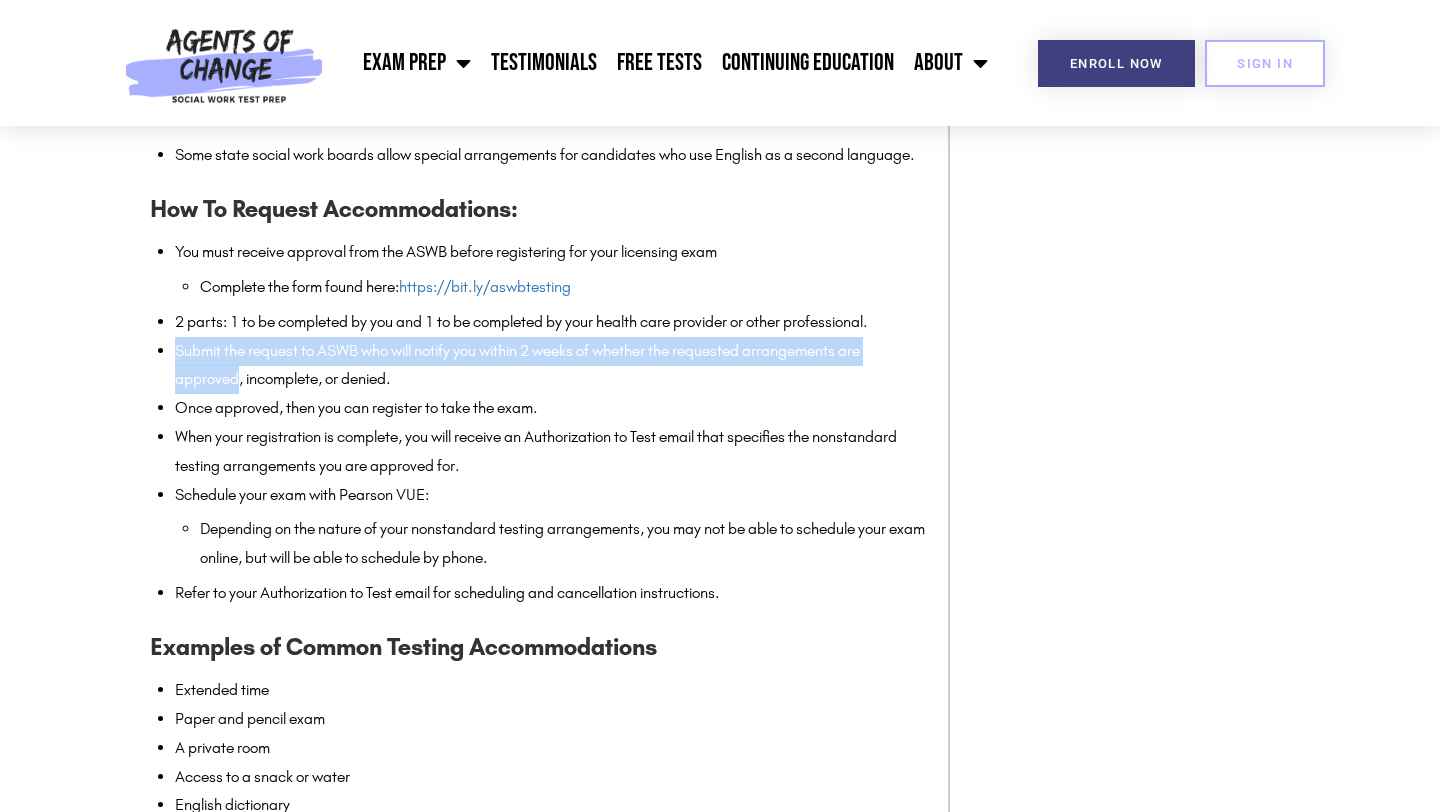 click on "Submit the request to ASWB who will notify you within 2 weeks of whether the requested arrangements are approved, incomplete, or denied." at bounding box center [551, 366] 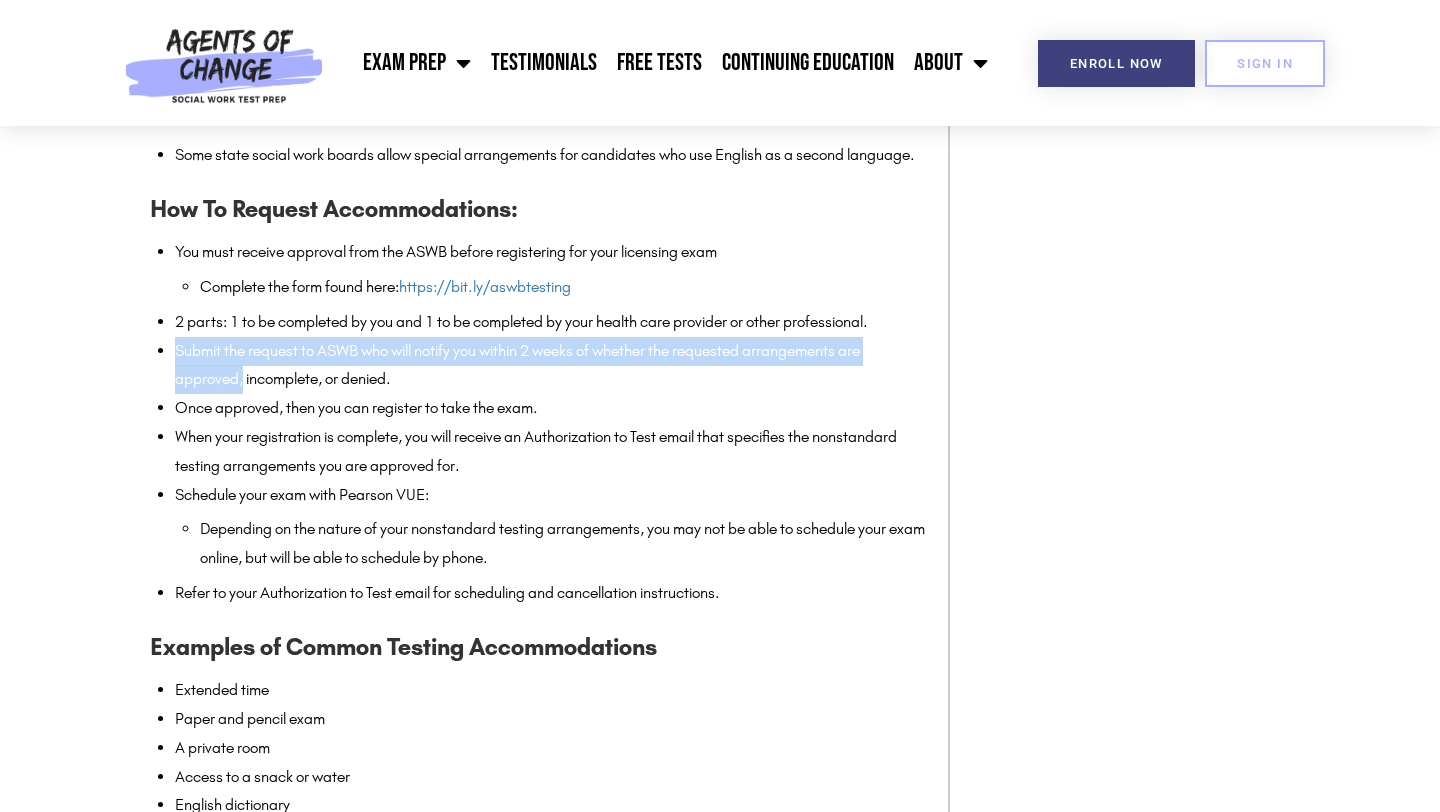 drag, startPoint x: 234, startPoint y: 409, endPoint x: 216, endPoint y: 375, distance: 38.470768 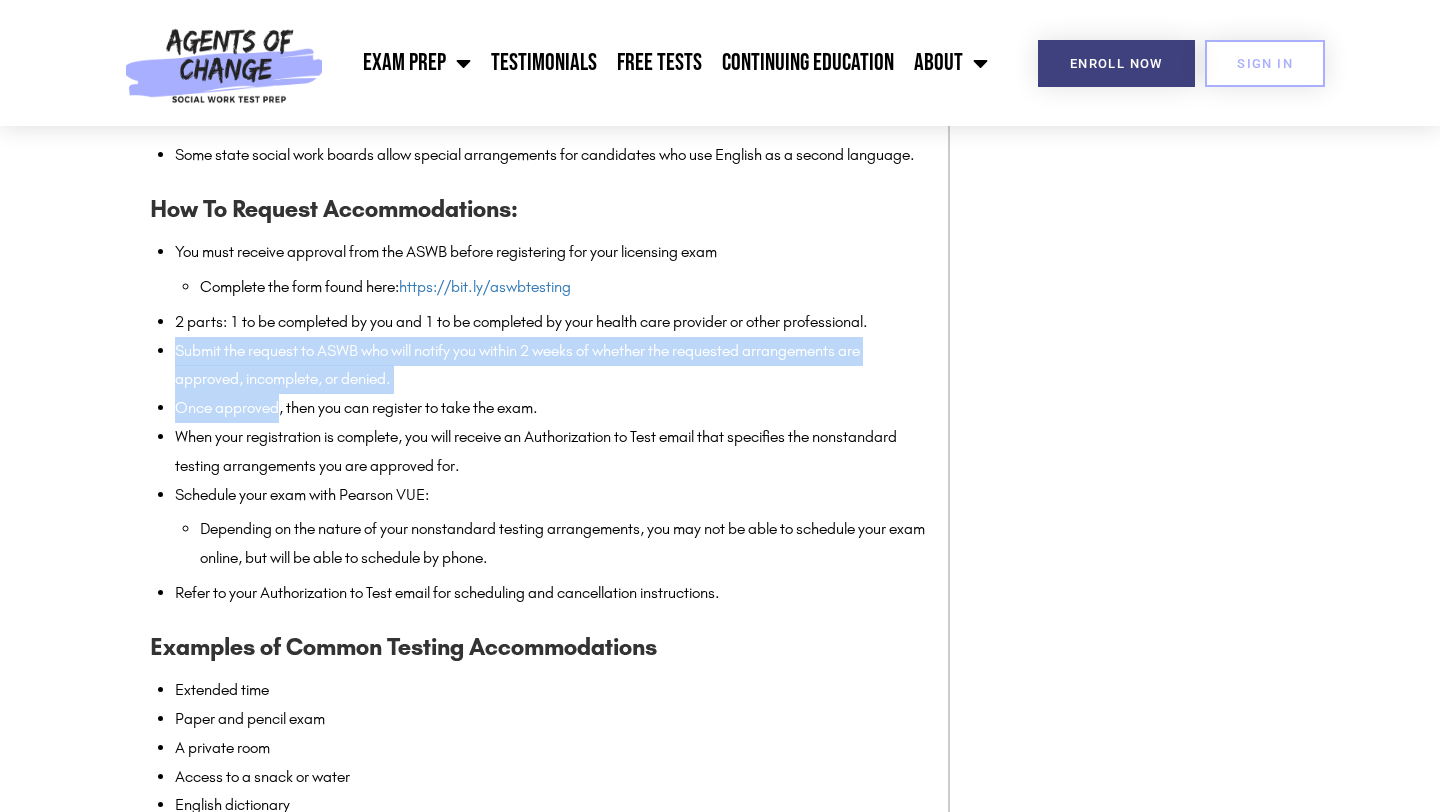 drag, startPoint x: 216, startPoint y: 375, endPoint x: 256, endPoint y: 439, distance: 75.47185 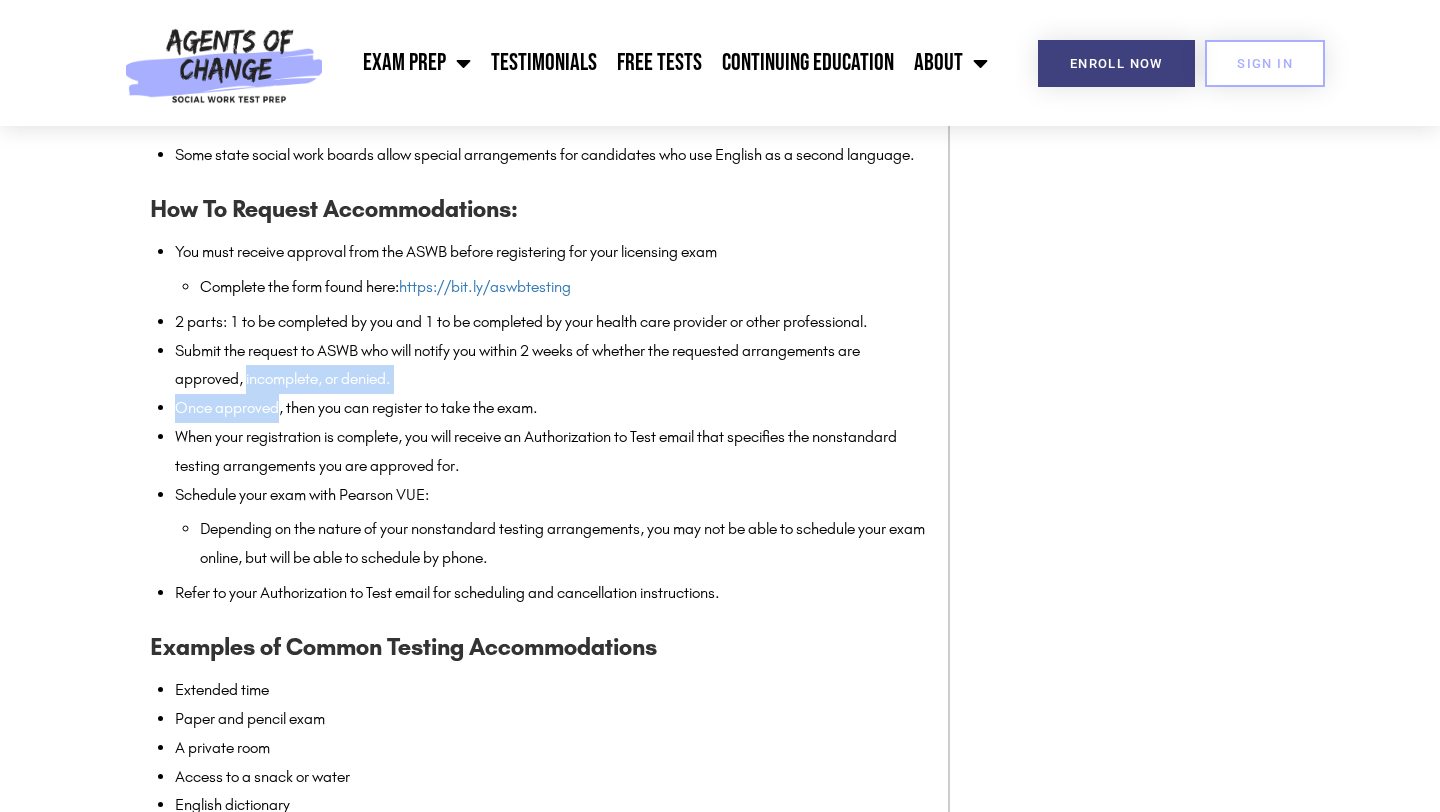 drag, startPoint x: 256, startPoint y: 439, endPoint x: 250, endPoint y: 407, distance: 32.55764 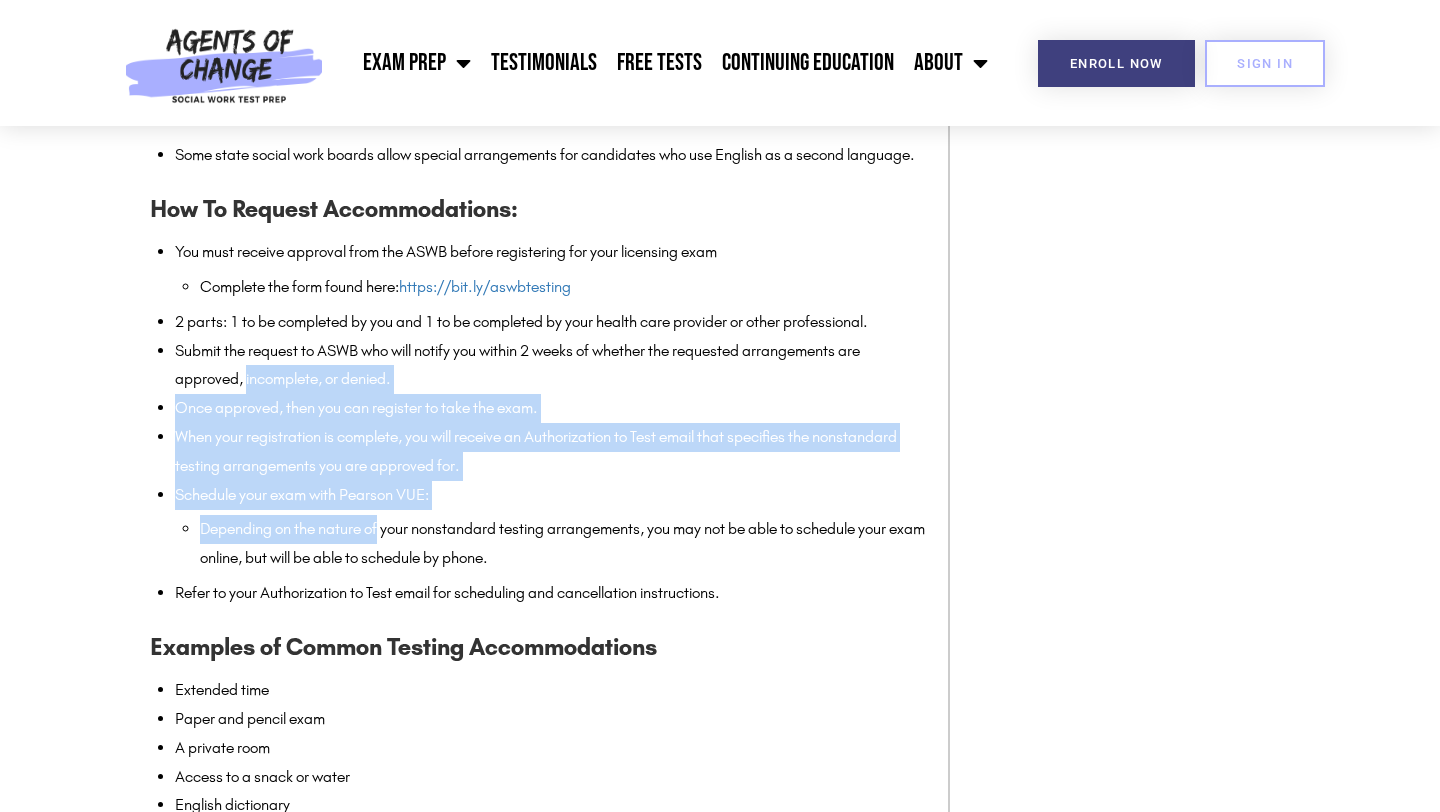 drag, startPoint x: 250, startPoint y: 407, endPoint x: 368, endPoint y: 566, distance: 198.00252 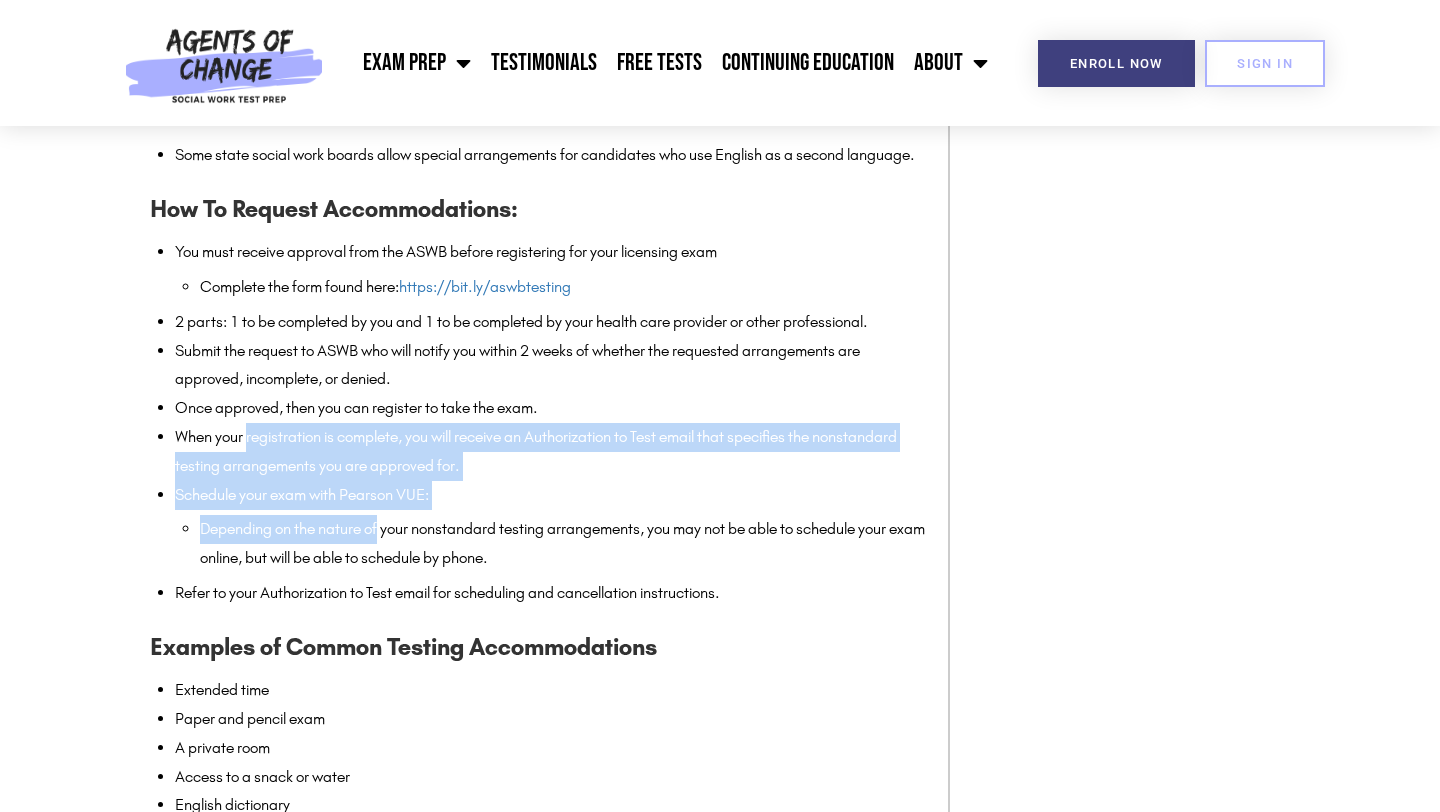 drag, startPoint x: 368, startPoint y: 566, endPoint x: 306, endPoint y: 475, distance: 110.11358 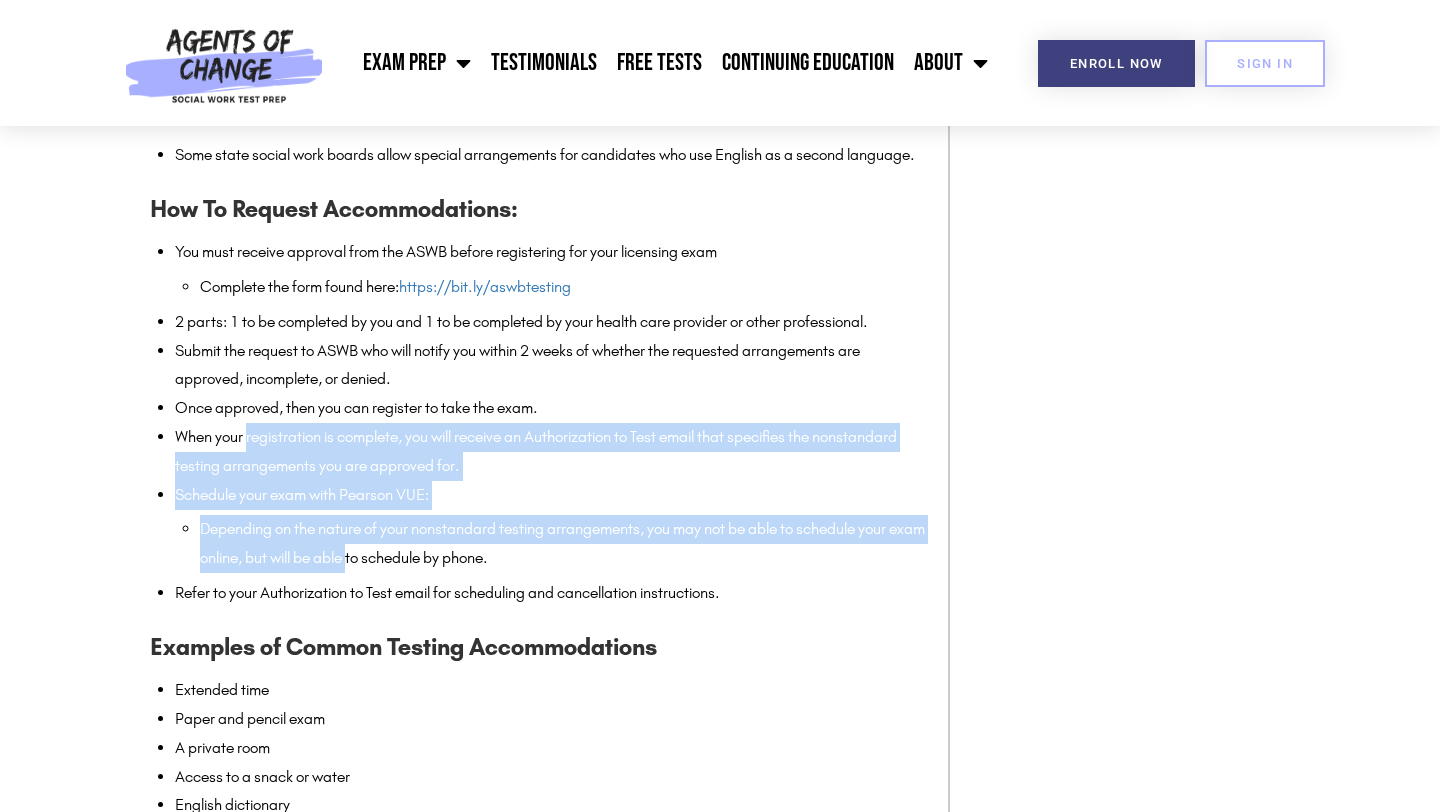 drag, startPoint x: 306, startPoint y: 475, endPoint x: 384, endPoint y: 590, distance: 138.95683 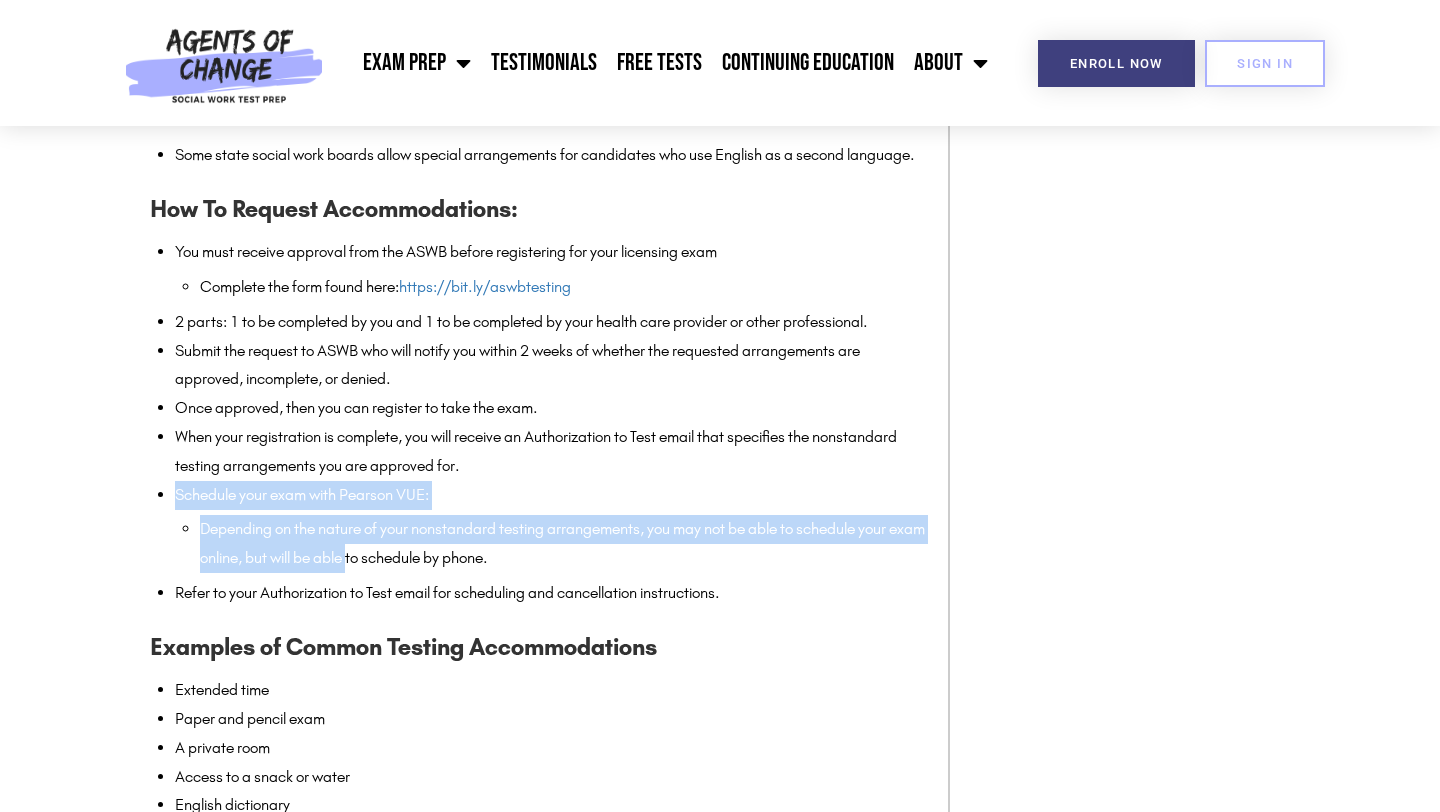 drag, startPoint x: 384, startPoint y: 590, endPoint x: 340, endPoint y: 503, distance: 97.49359 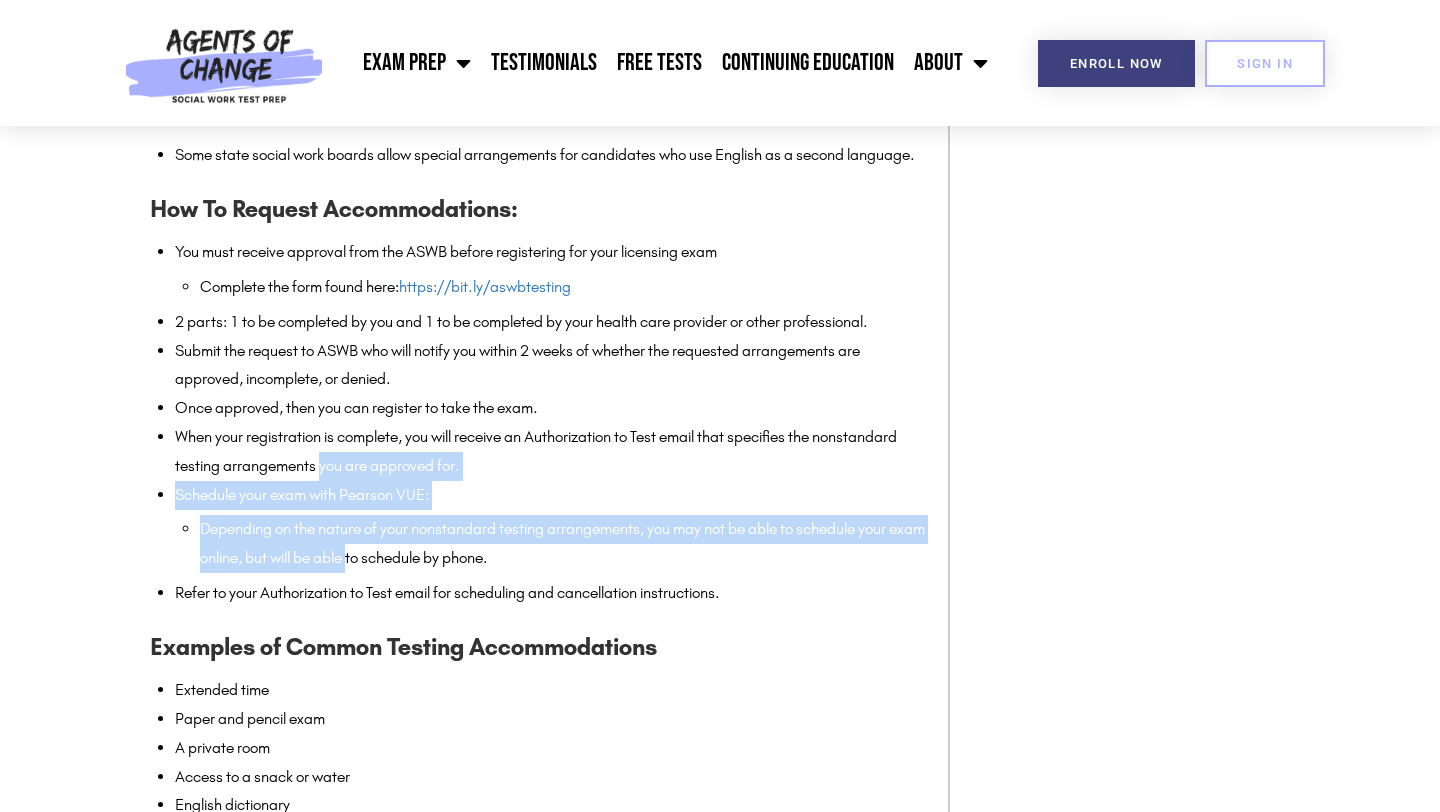 click on "When your registration is complete, you will receive an Authorization to Test email that specifies the nonstandard testing arrangements you are approved for." at bounding box center (551, 452) 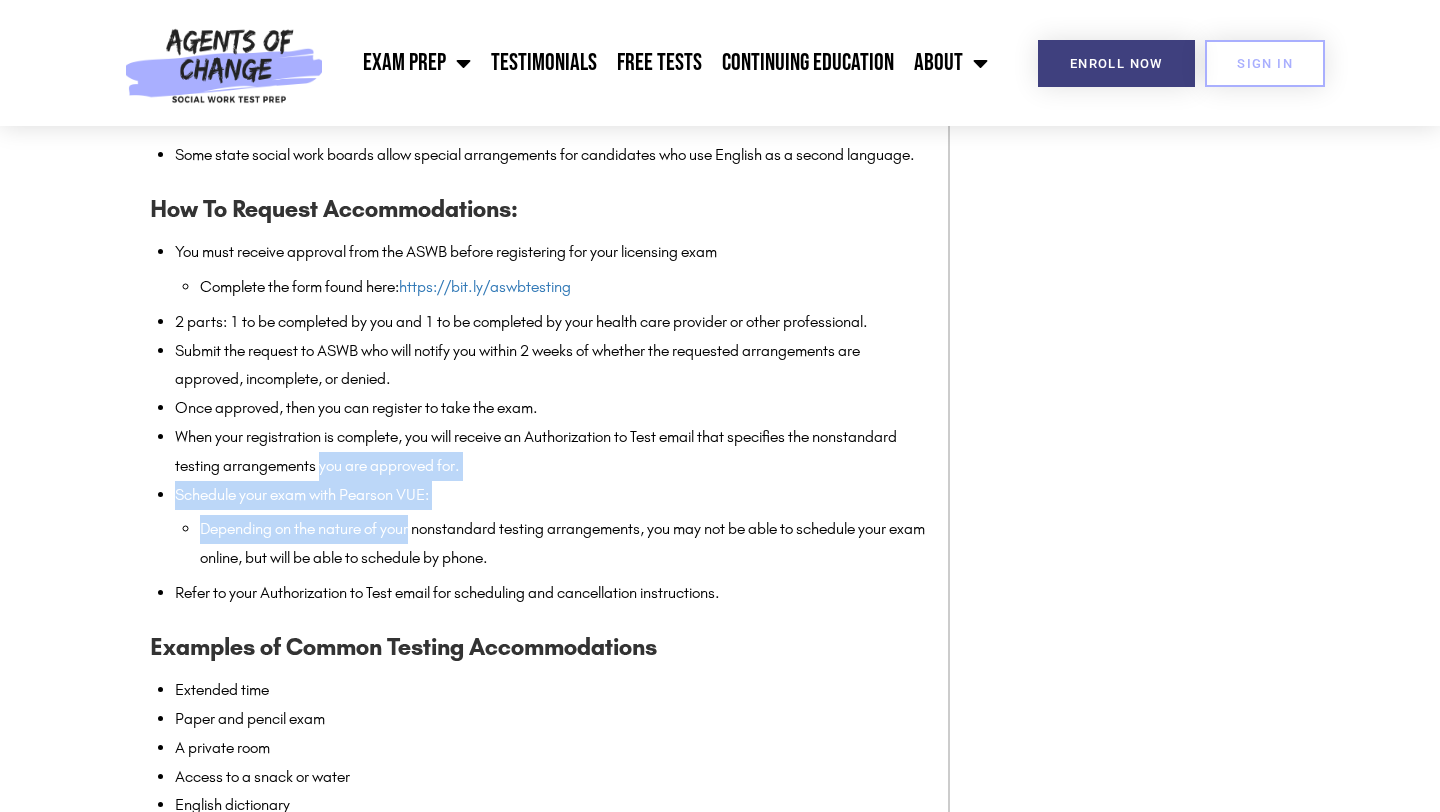 drag, startPoint x: 340, startPoint y: 503, endPoint x: 390, endPoint y: 577, distance: 89.30846 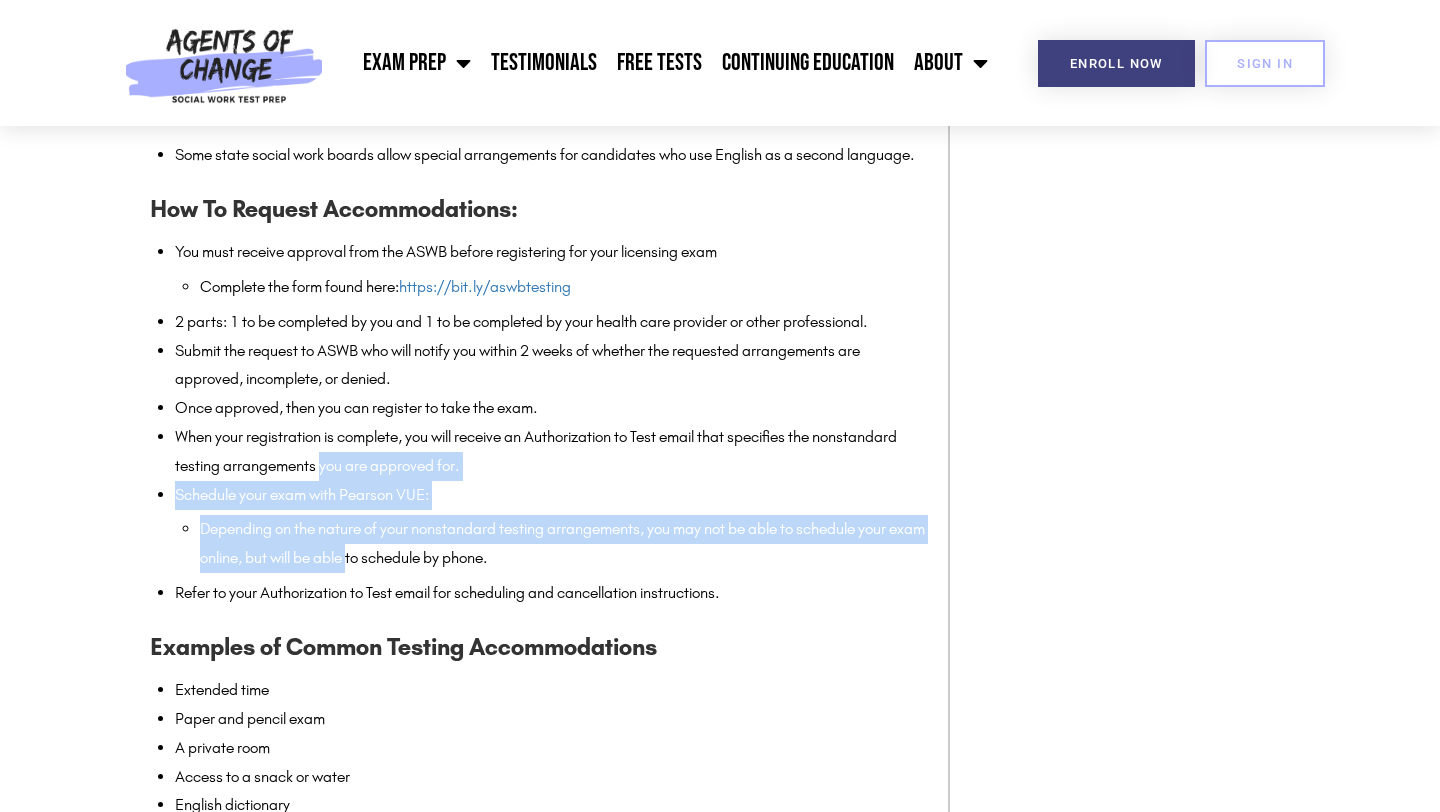 click on "Depending on the nature of your nonstandard testing arrangements, you may not be able to schedule your exam online, but will be able to schedule by phone." at bounding box center [564, 544] 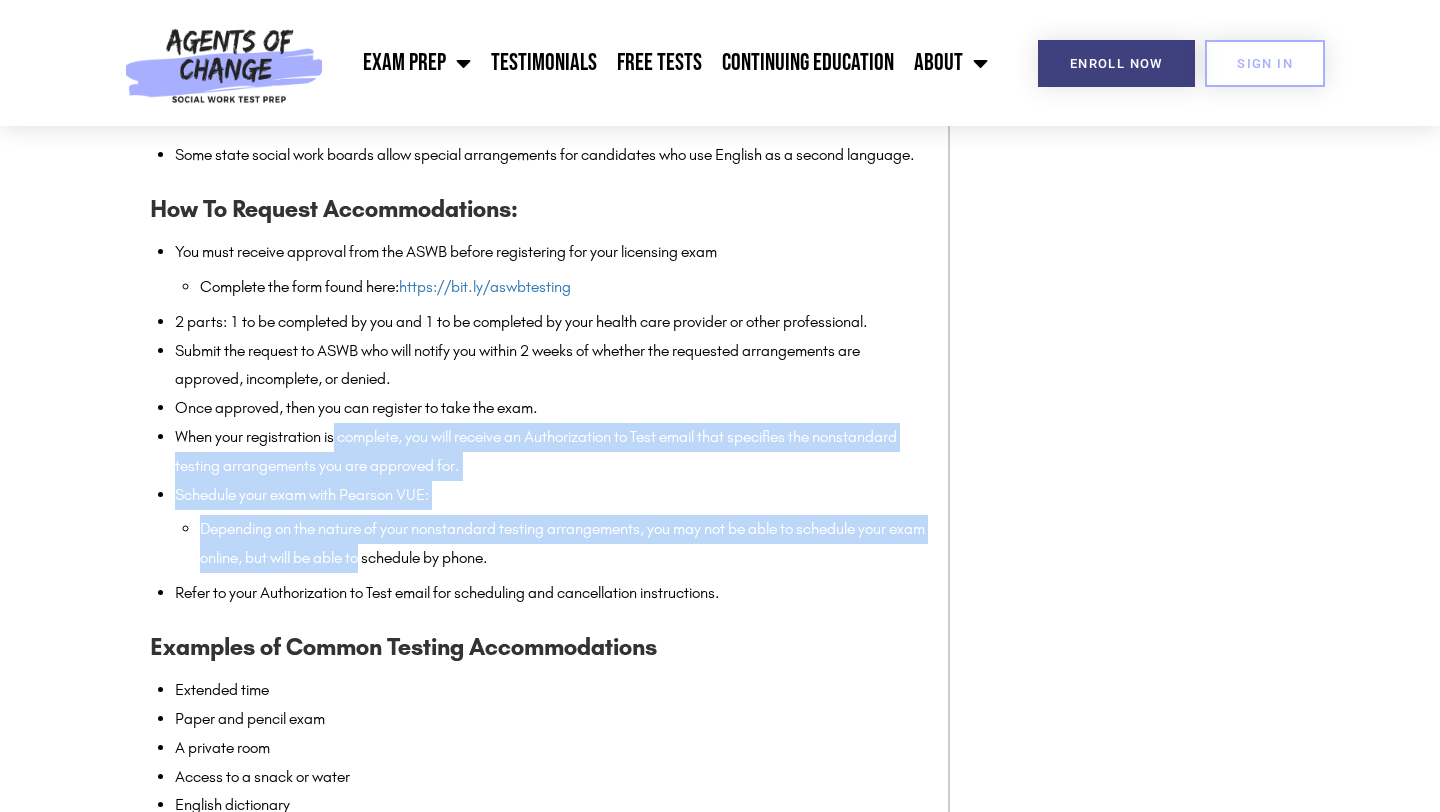 drag, startPoint x: 390, startPoint y: 577, endPoint x: 335, endPoint y: 479, distance: 112.37882 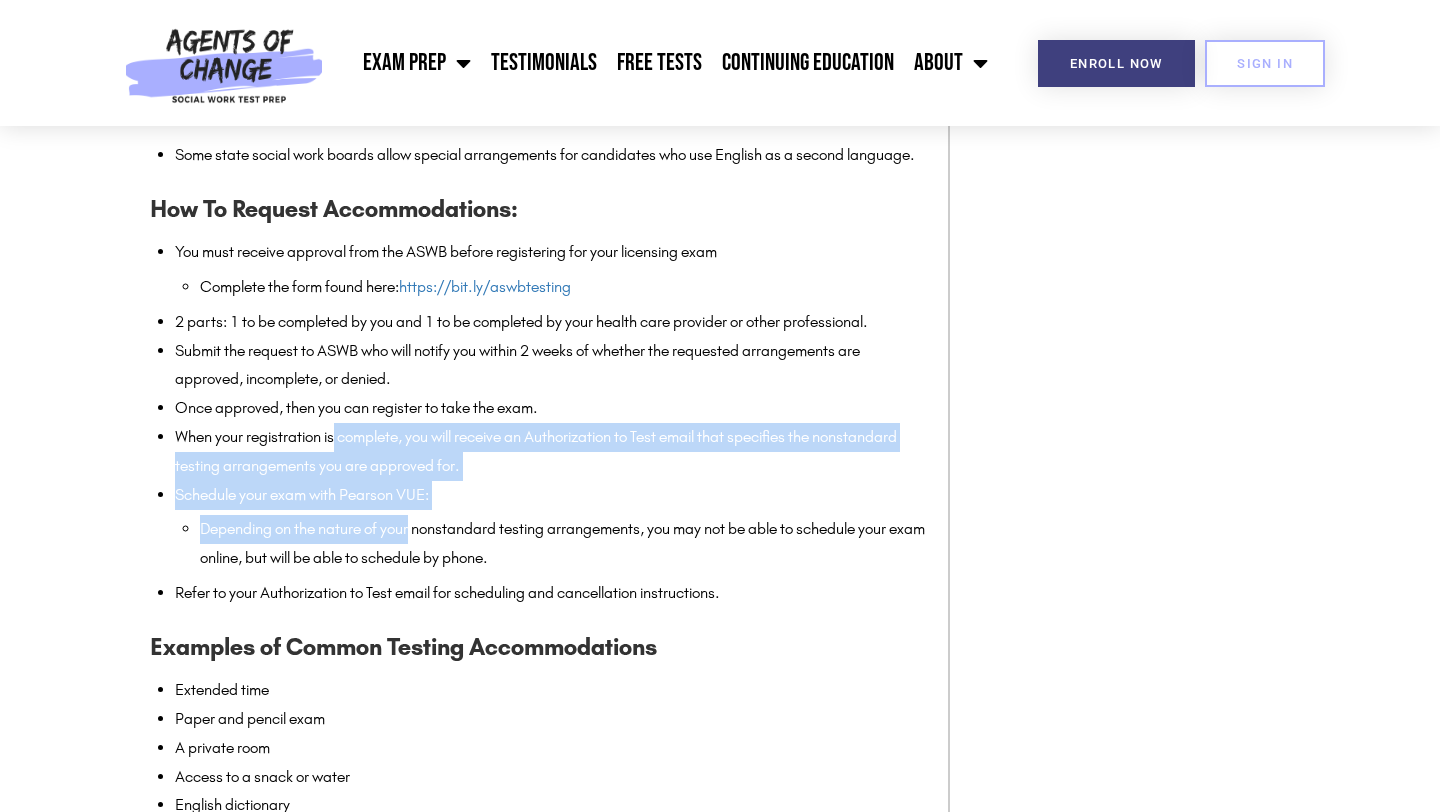 drag, startPoint x: 335, startPoint y: 479, endPoint x: 407, endPoint y: 574, distance: 119.20151 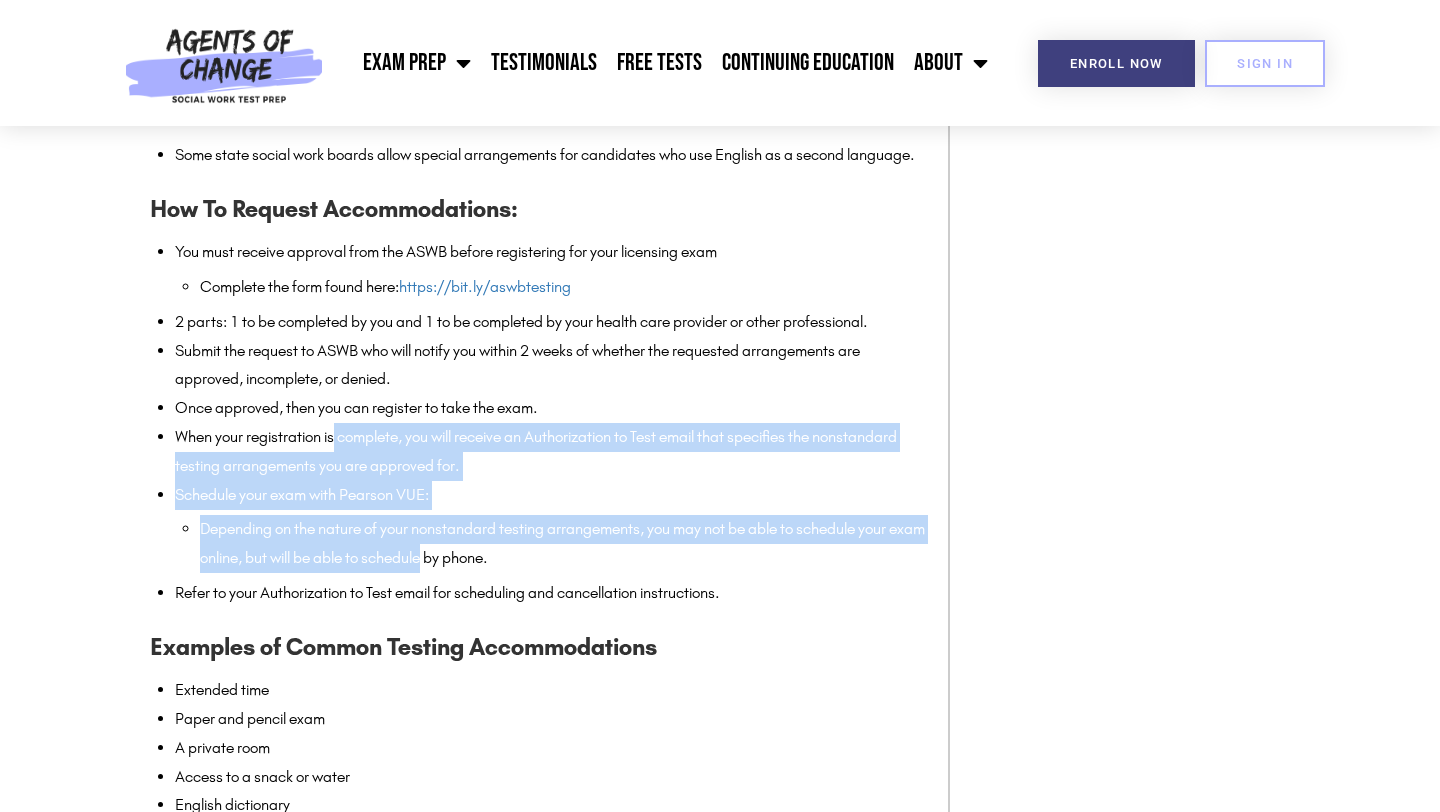 click on "Depending on the nature of your nonstandard testing arrangements, you may not be able to schedule your exam online, but will be able to schedule by phone." at bounding box center [564, 544] 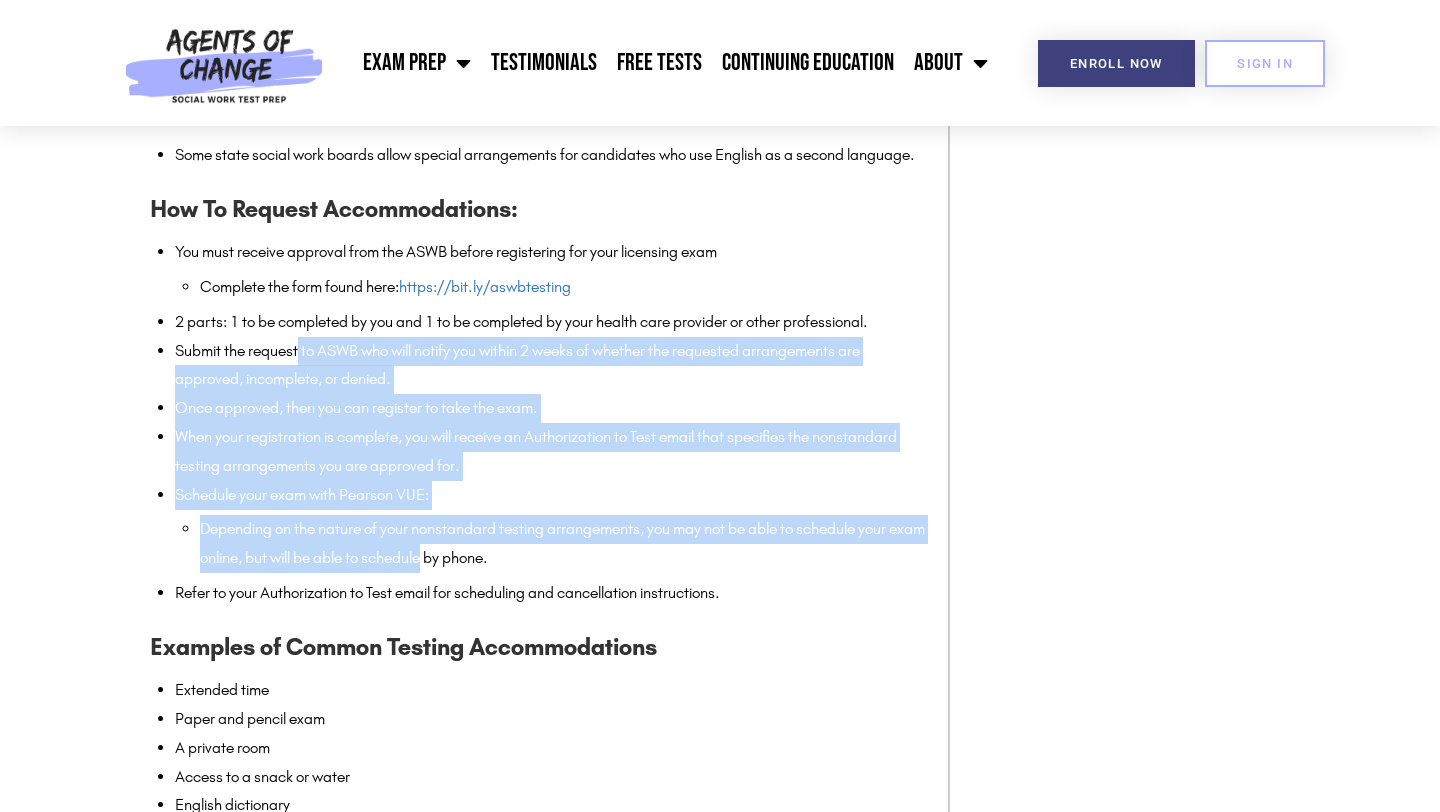 drag, startPoint x: 407, startPoint y: 574, endPoint x: 299, endPoint y: 387, distance: 215.94675 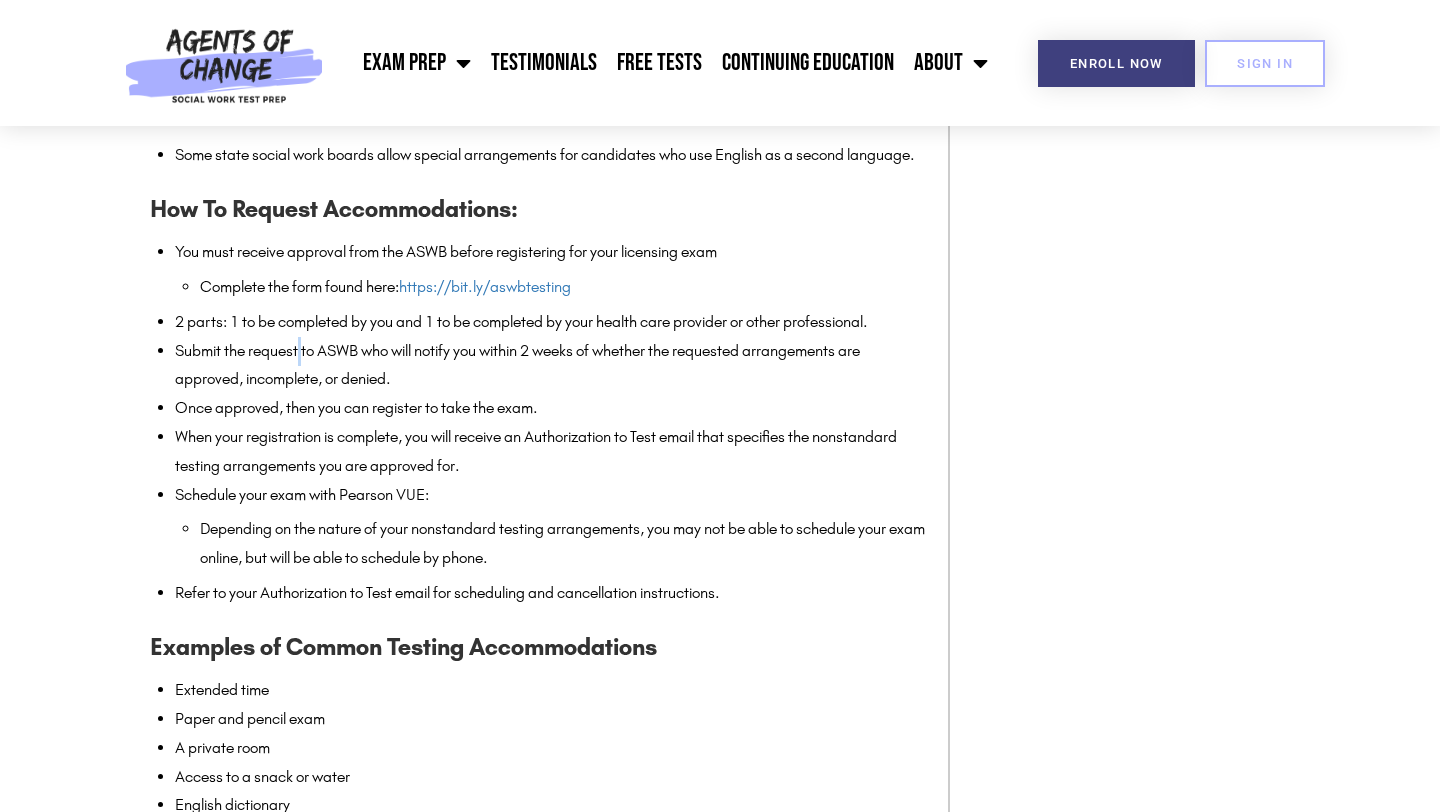 click on "Submit the request to ASWB who will notify you within 2 weeks of whether the requested arrangements are approved, incomplete, or denied." at bounding box center [551, 366] 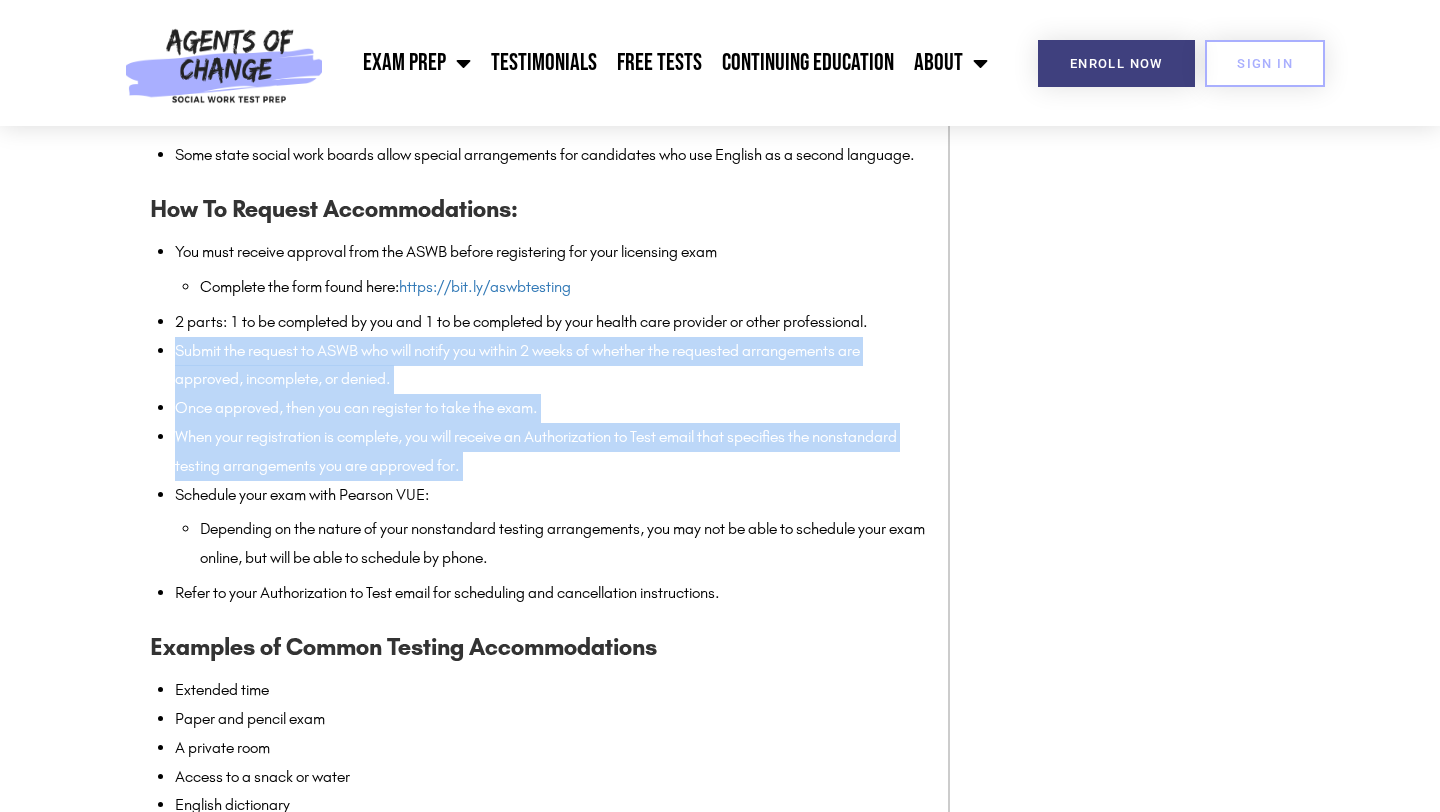 drag, startPoint x: 299, startPoint y: 387, endPoint x: 364, endPoint y: 489, distance: 120.9504 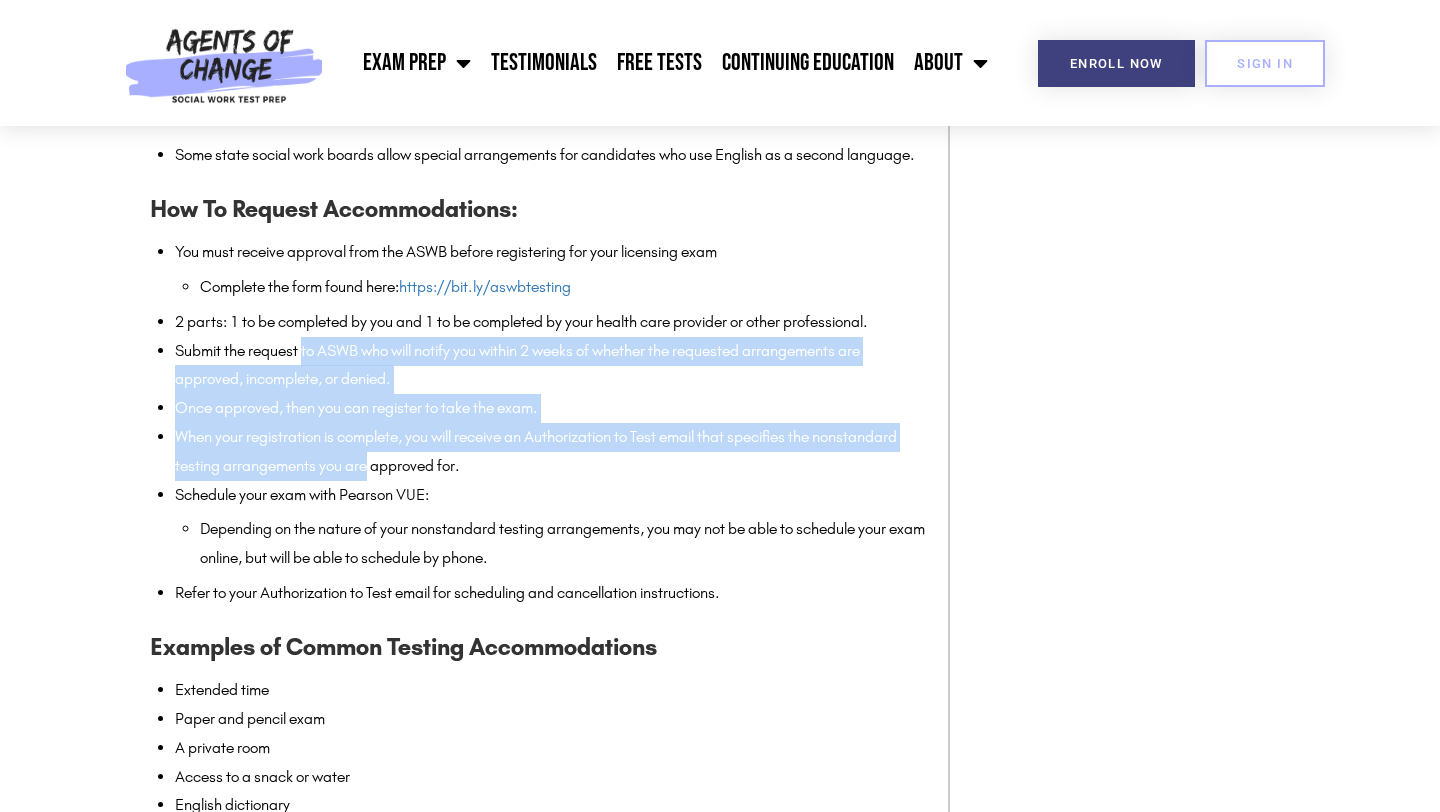 drag, startPoint x: 364, startPoint y: 489, endPoint x: 312, endPoint y: 393, distance: 109.17875 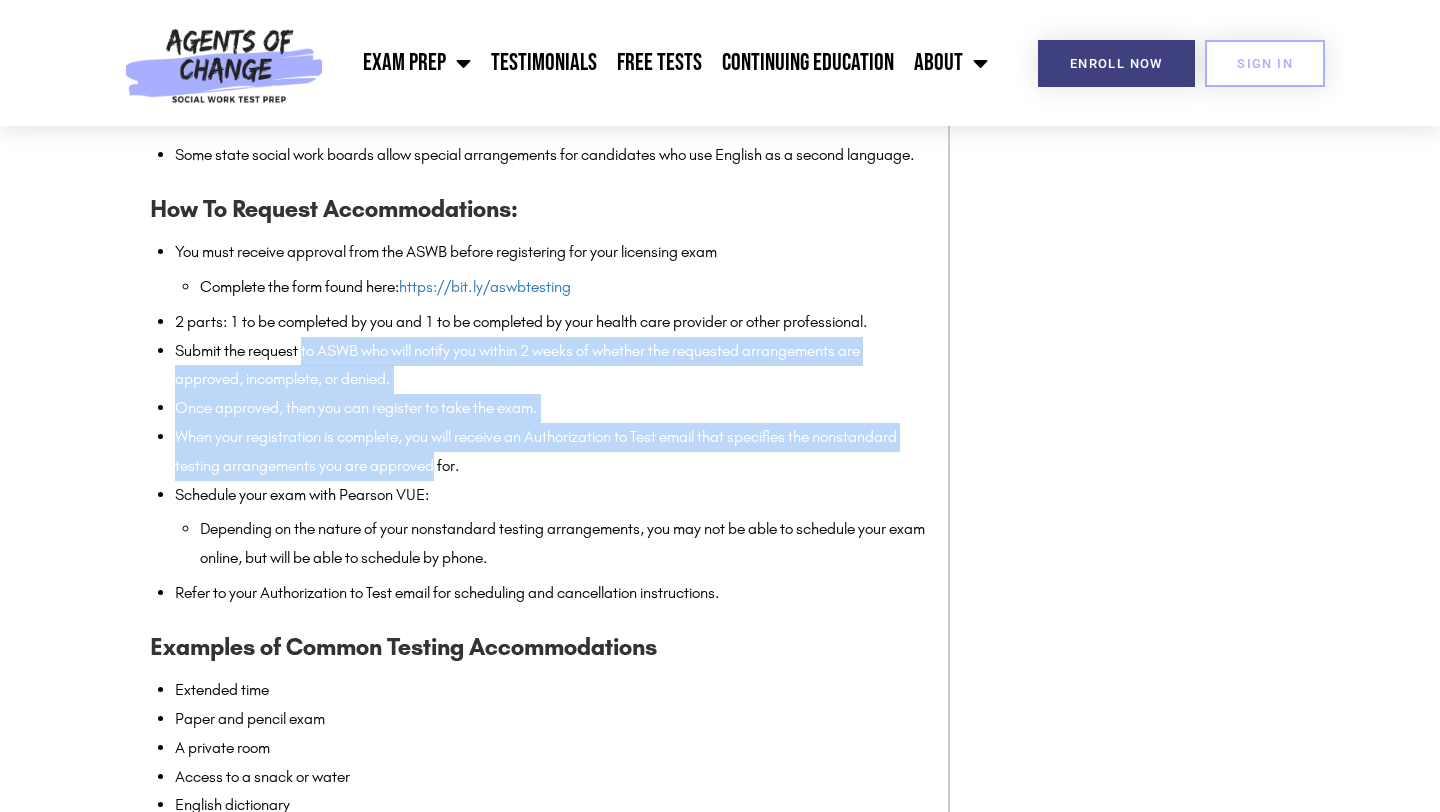 drag, startPoint x: 312, startPoint y: 393, endPoint x: 385, endPoint y: 505, distance: 133.68994 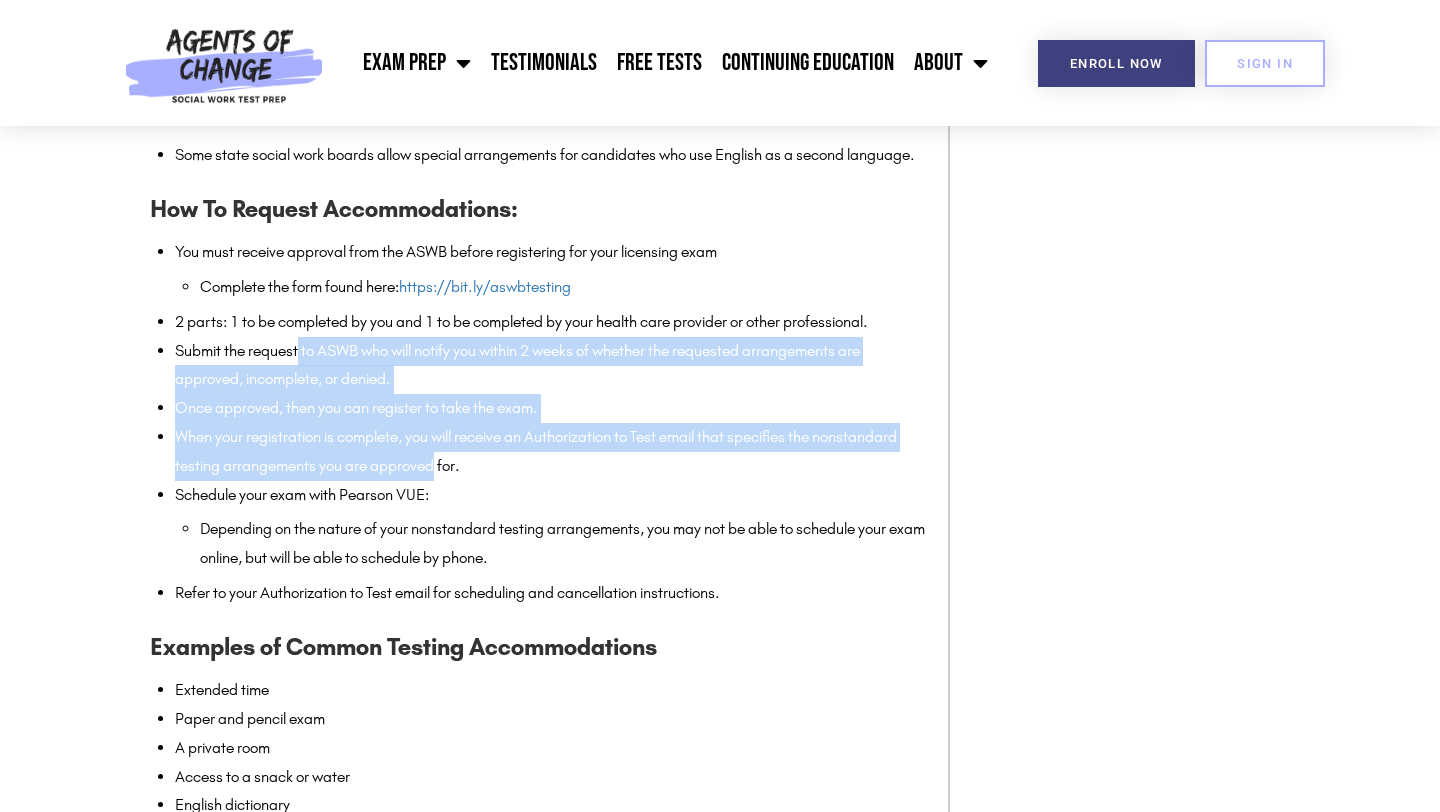 drag, startPoint x: 385, startPoint y: 505, endPoint x: 302, endPoint y: 366, distance: 161.89503 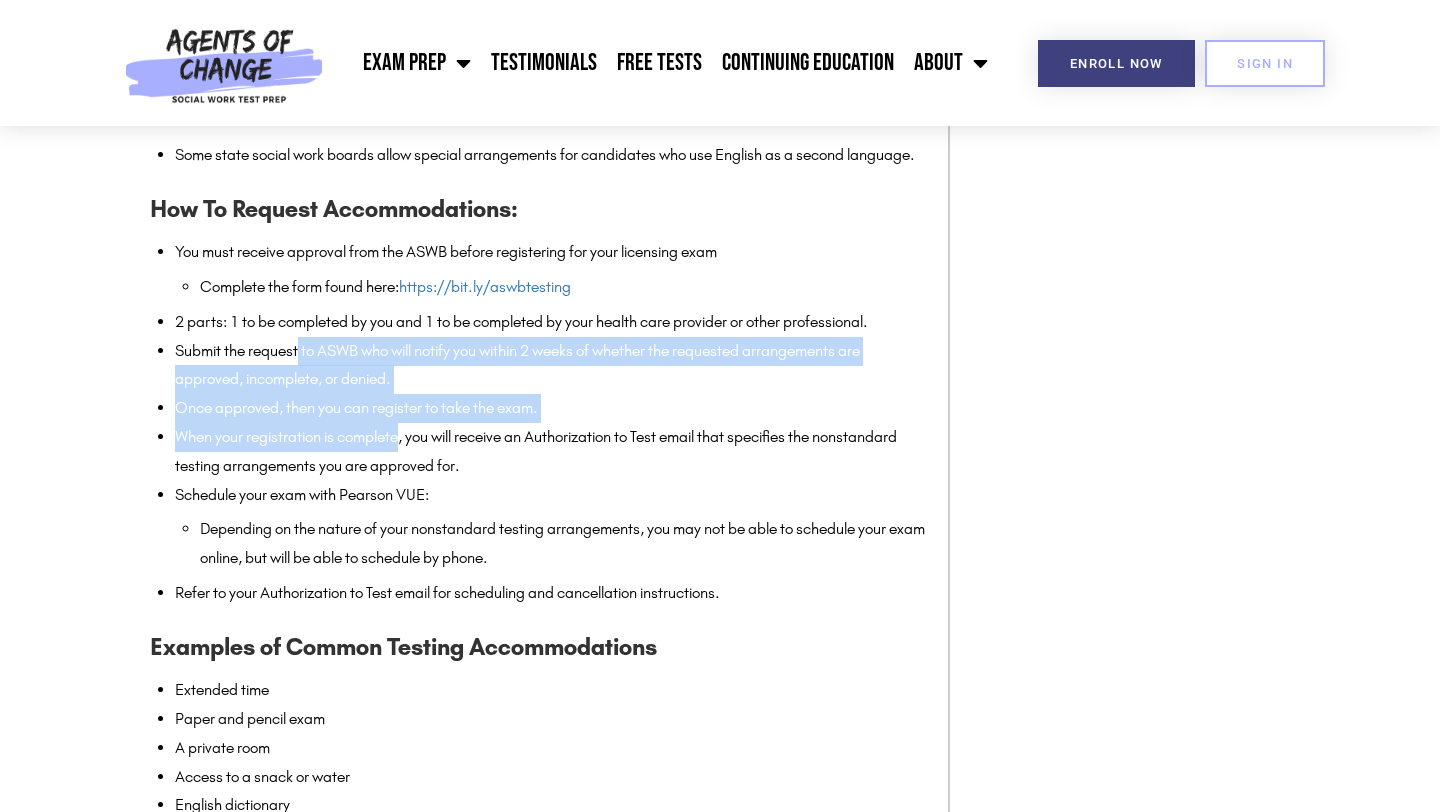 drag, startPoint x: 302, startPoint y: 366, endPoint x: 378, endPoint y: 476, distance: 133.70116 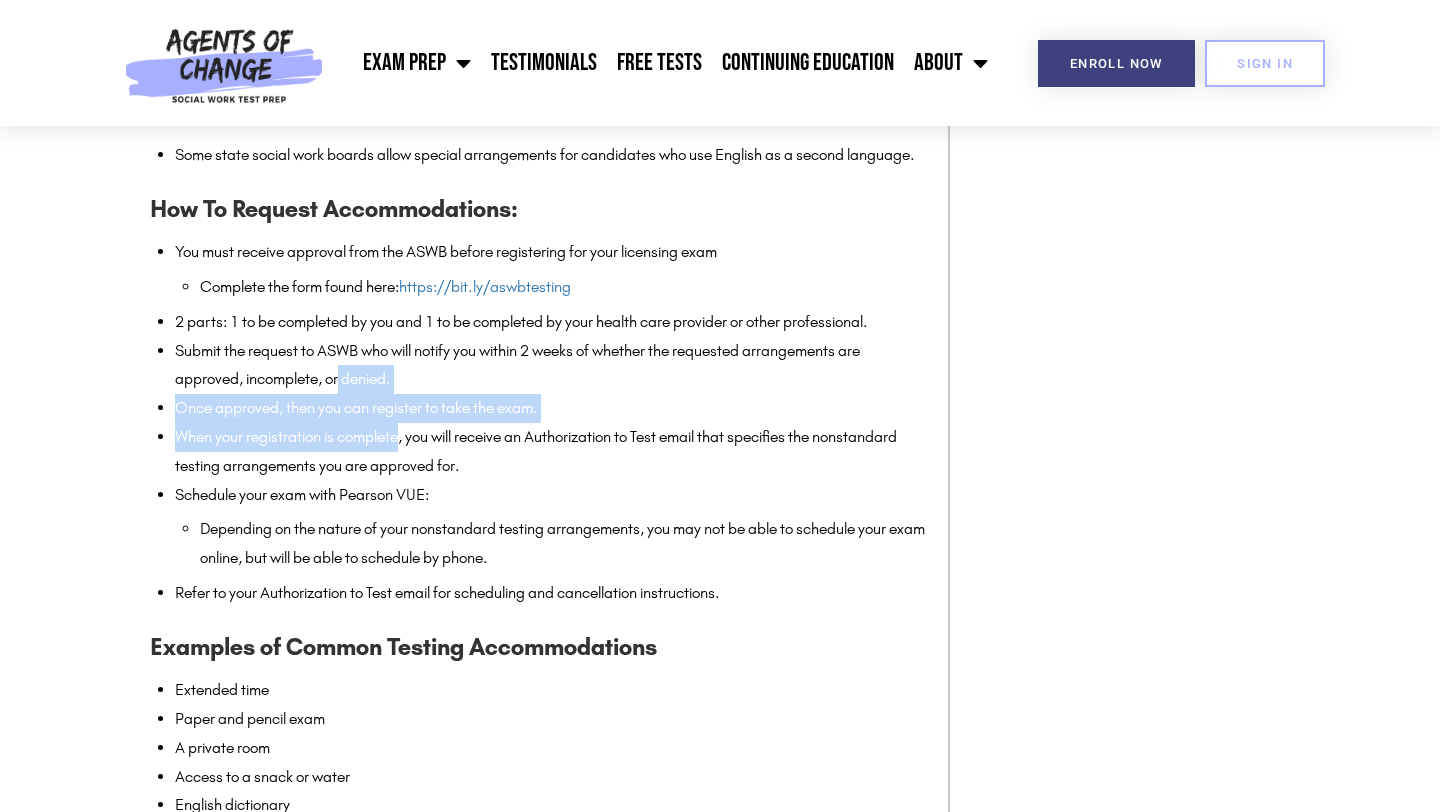 drag, startPoint x: 378, startPoint y: 476, endPoint x: 338, endPoint y: 408, distance: 78.892334 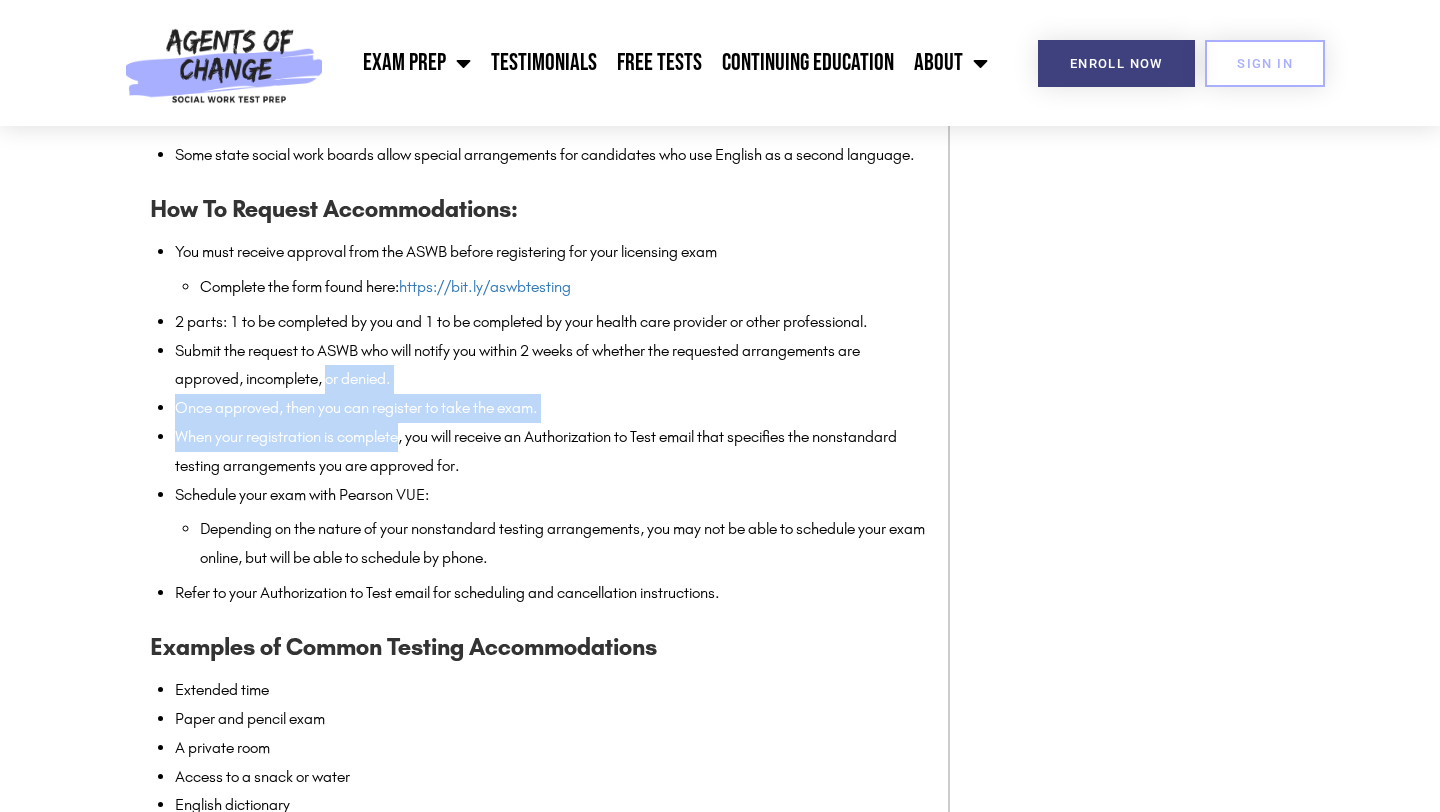 click on "Submit the request to ASWB who will notify you within 2 weeks of whether the requested arrangements are approved, incomplete, or denied." at bounding box center (551, 366) 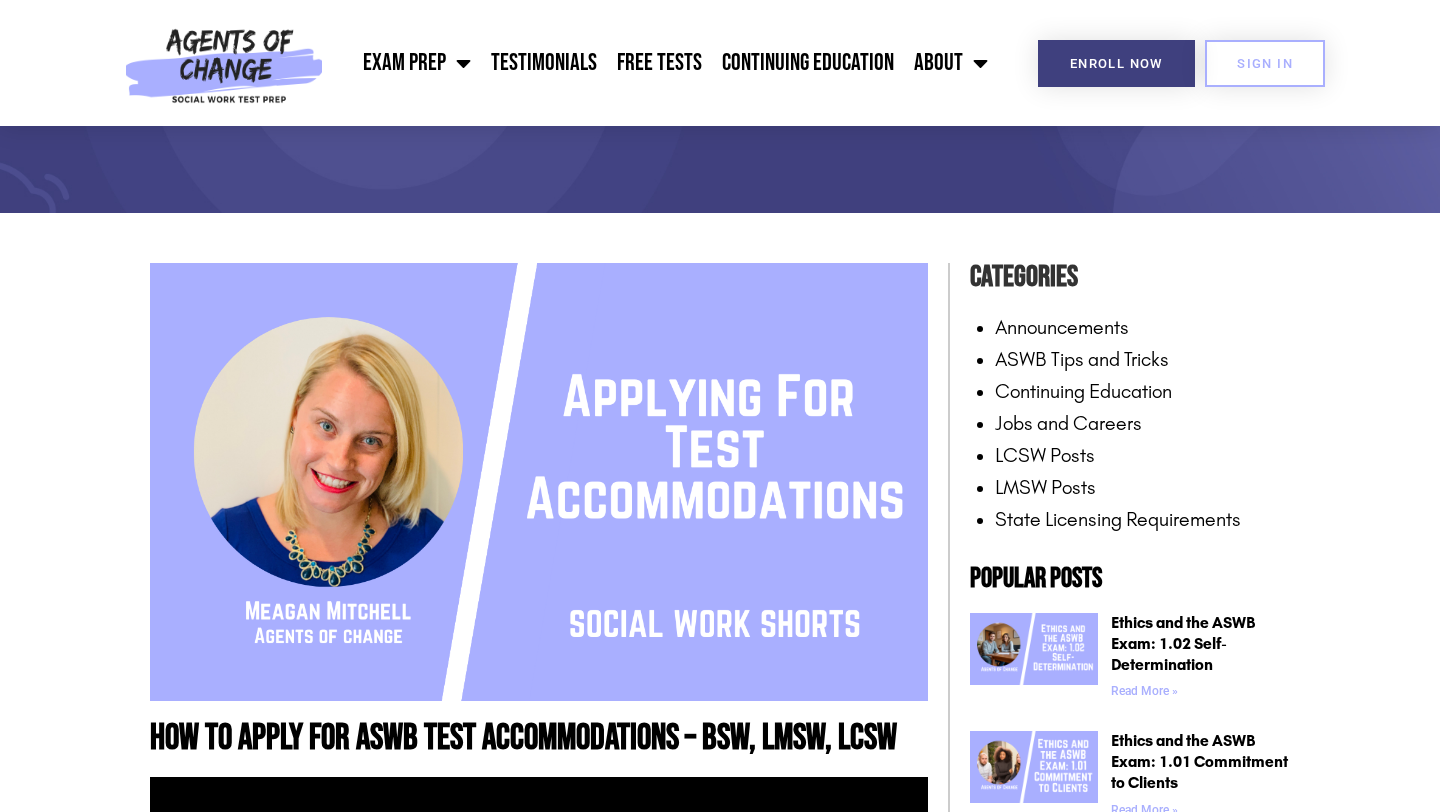 scroll, scrollTop: 858, scrollLeft: 0, axis: vertical 